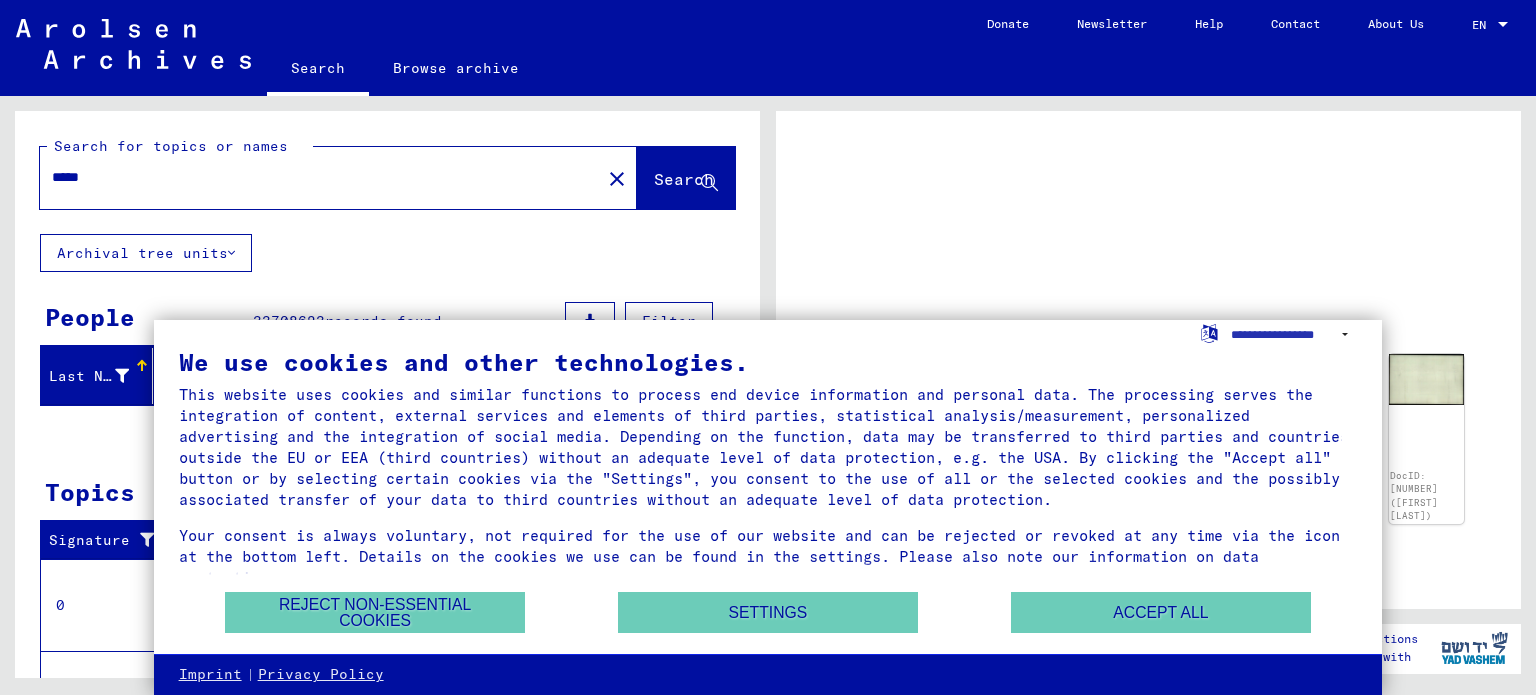 scroll, scrollTop: 0, scrollLeft: 0, axis: both 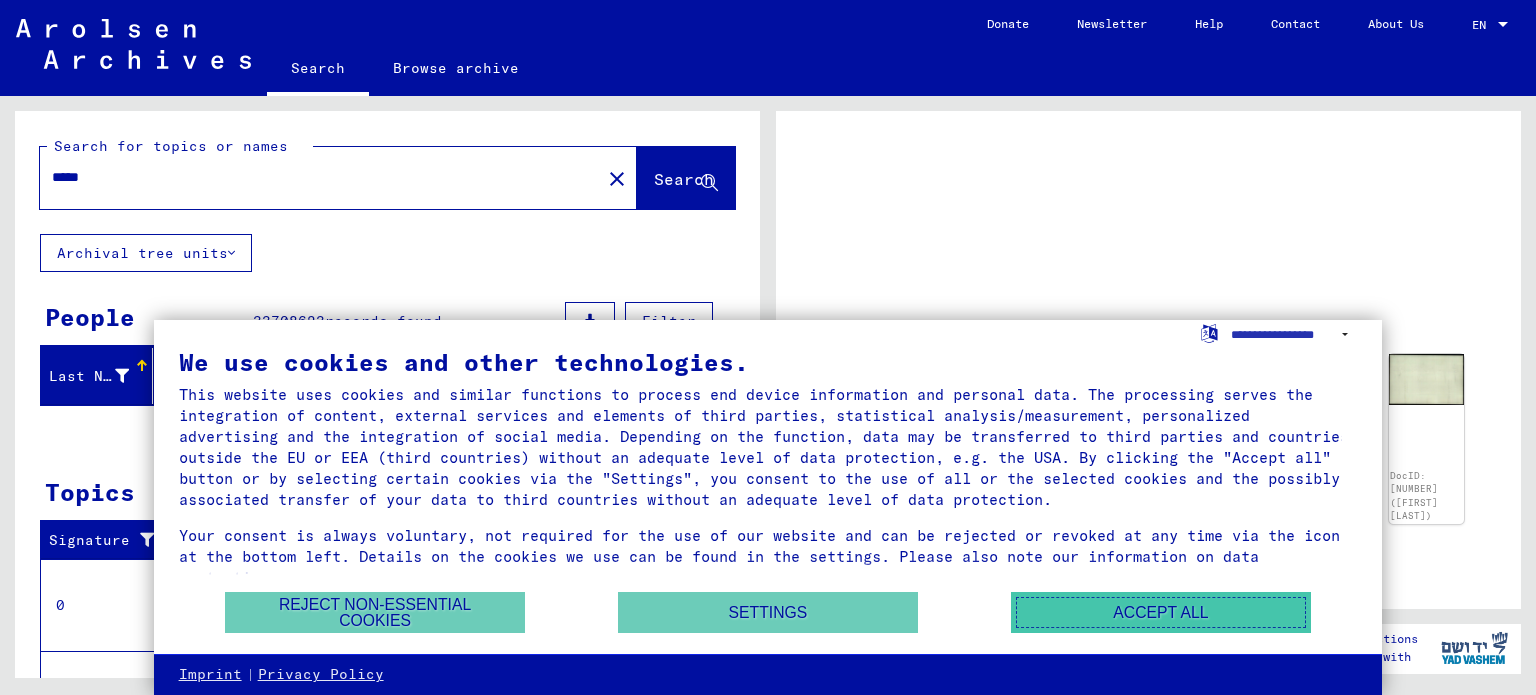click on "Accept all" at bounding box center (1161, 612) 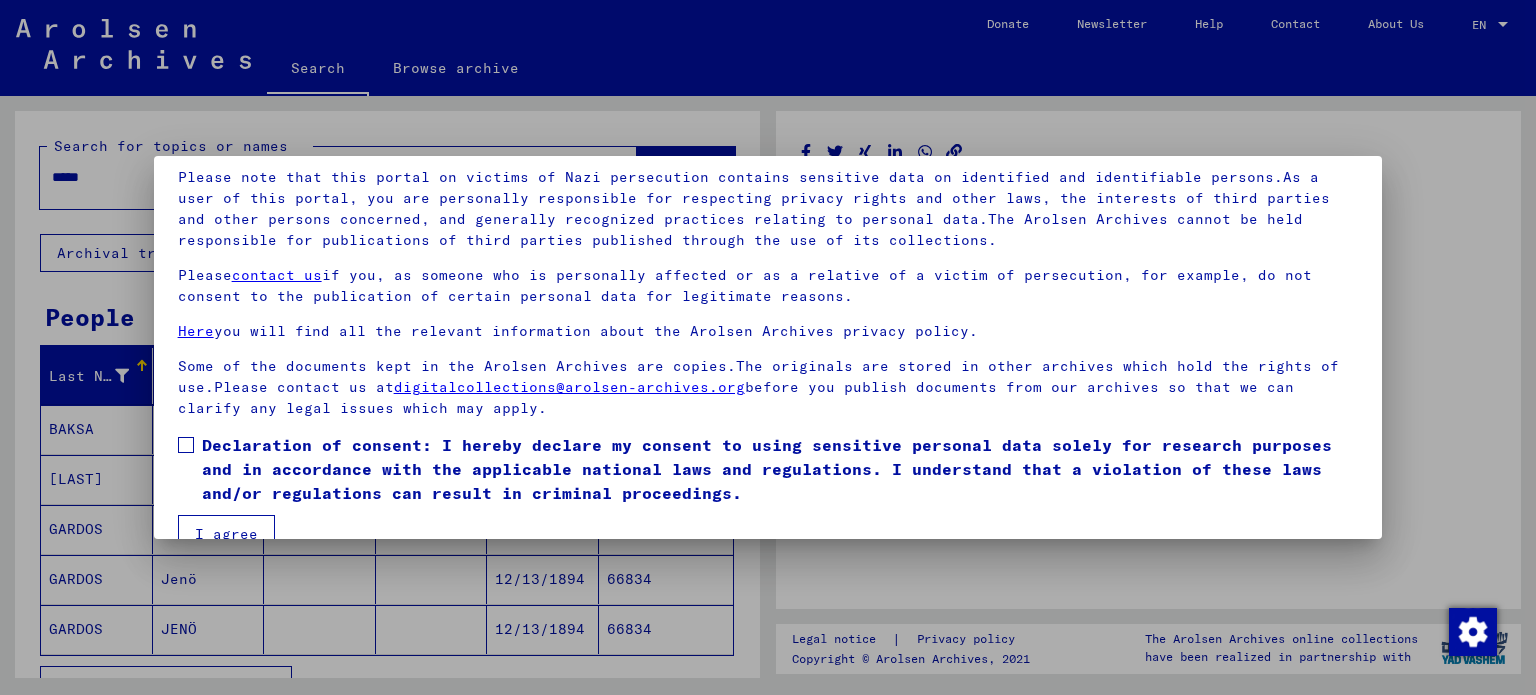 scroll, scrollTop: 169, scrollLeft: 0, axis: vertical 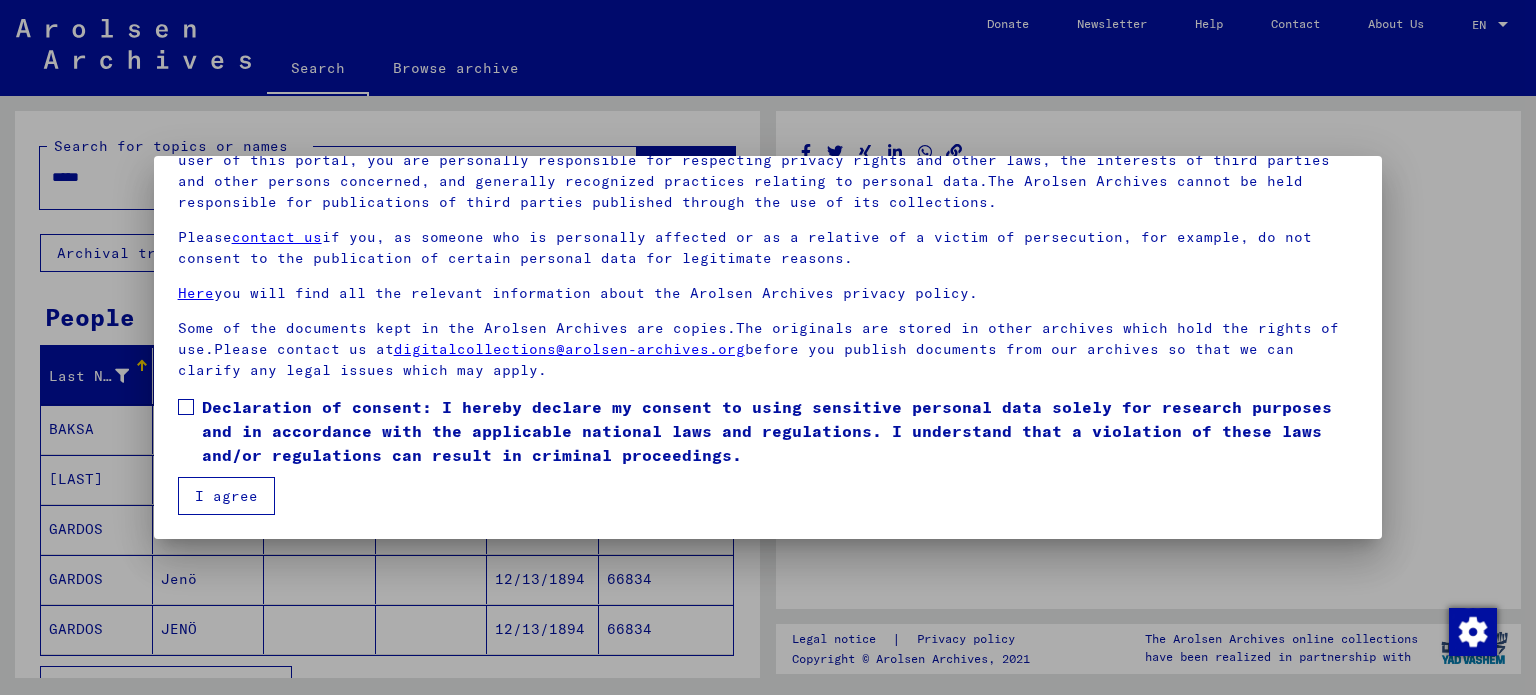 click on "I agree" at bounding box center [226, 496] 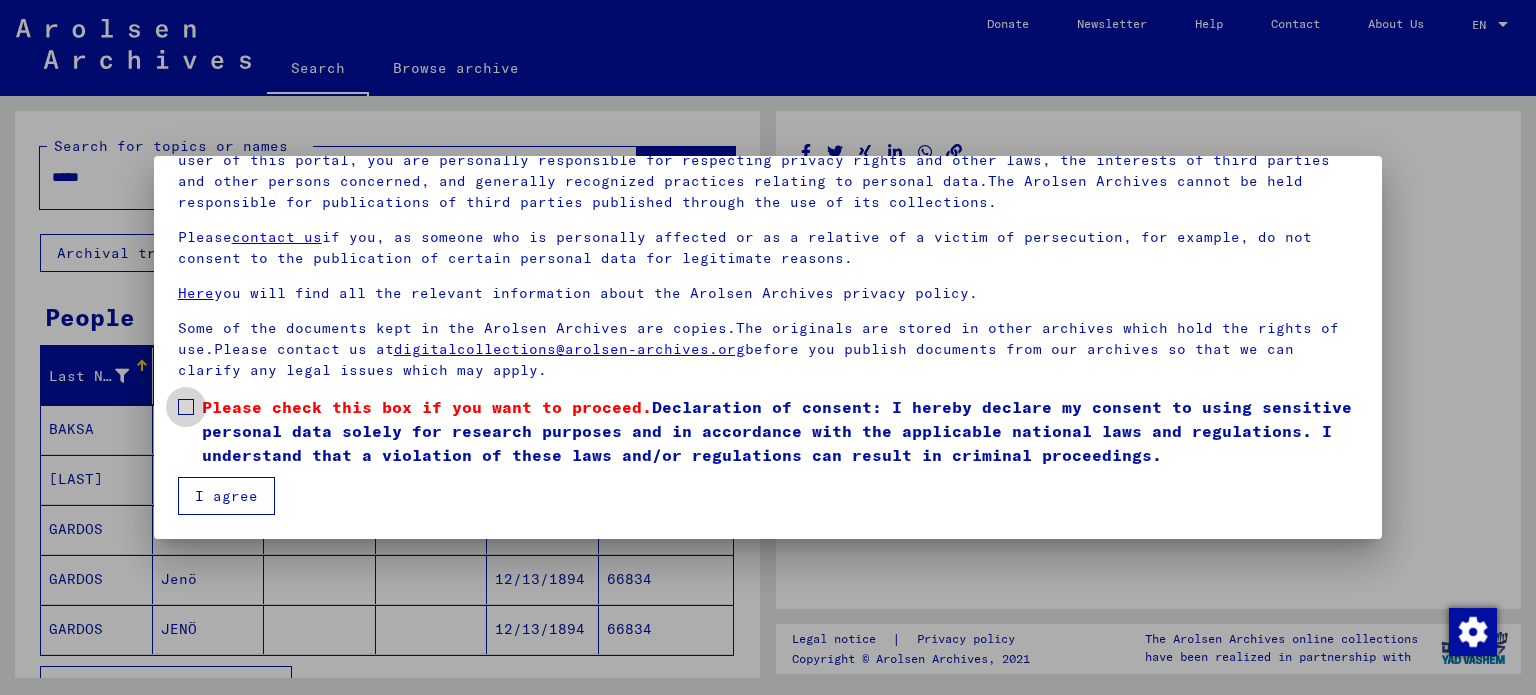 click at bounding box center (186, 407) 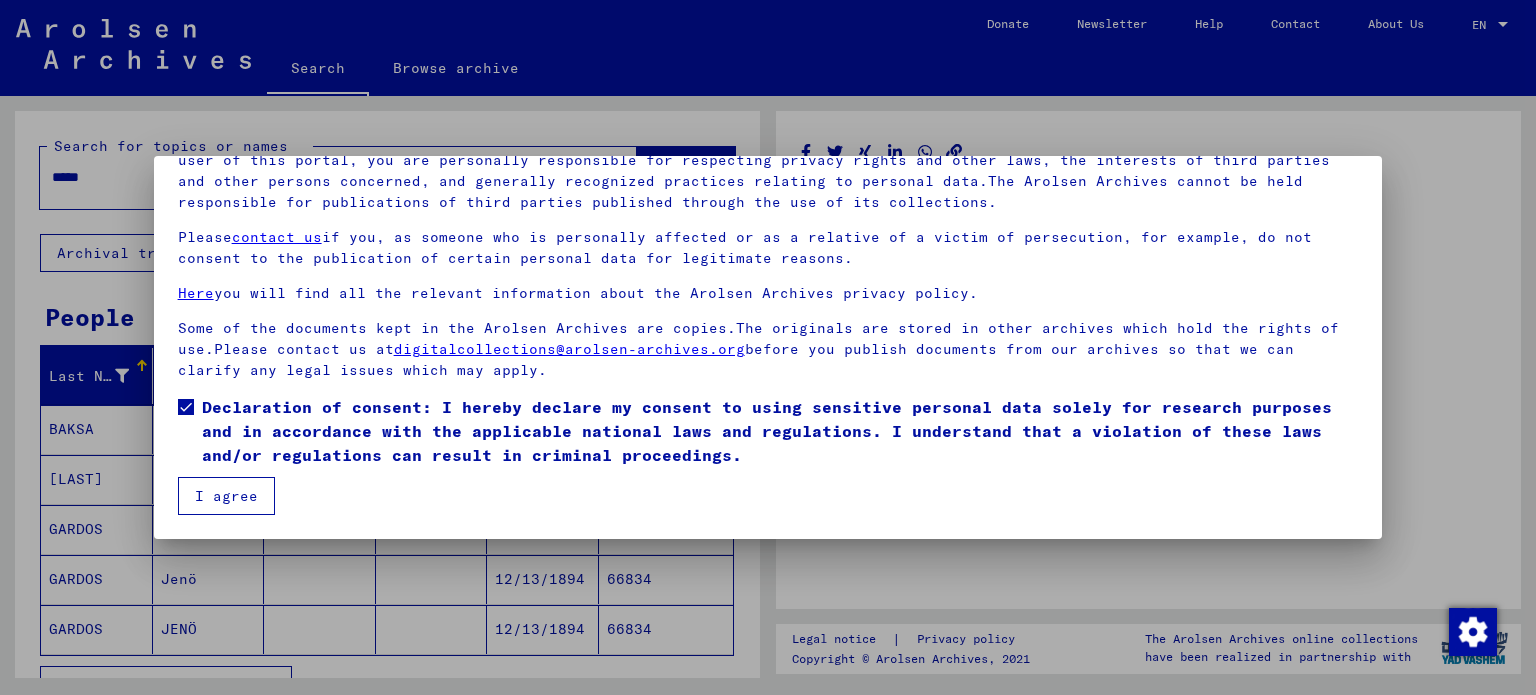 click on "I agree" at bounding box center [226, 496] 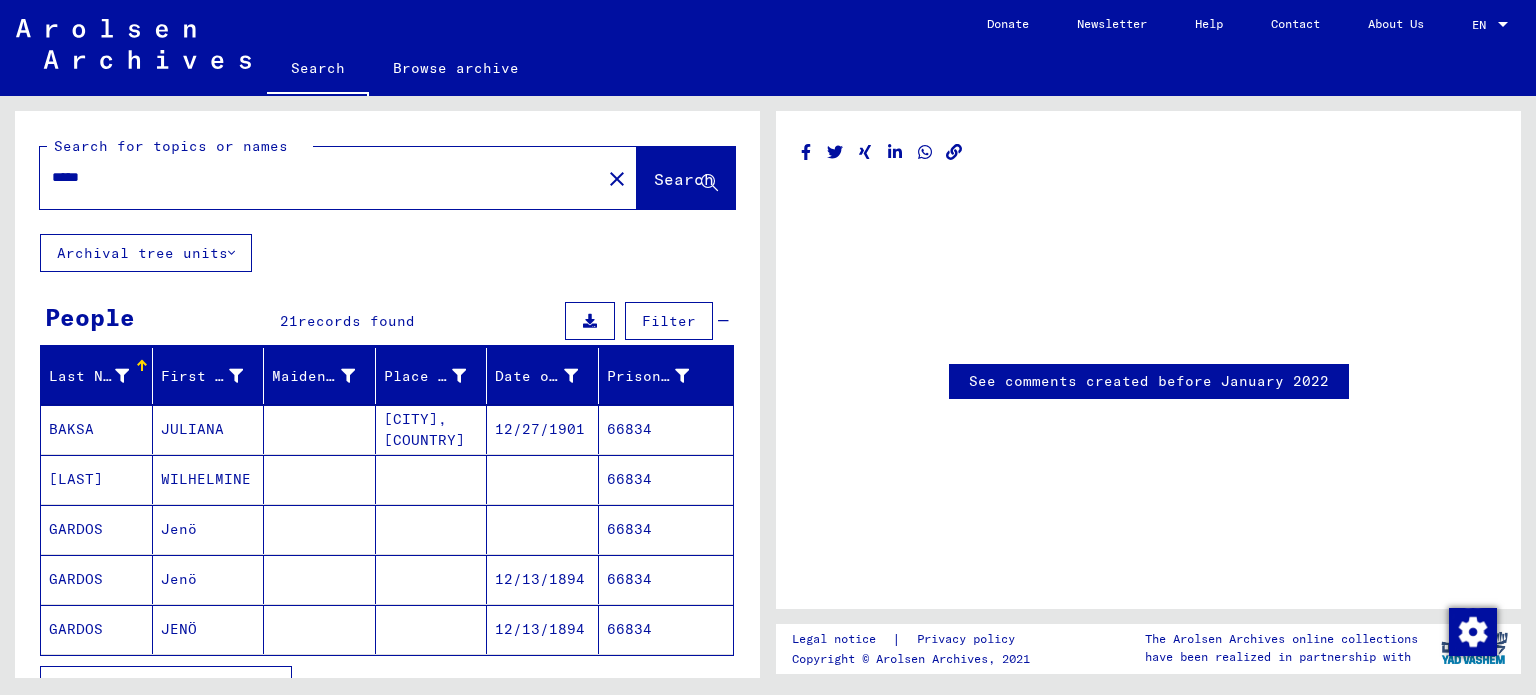 click on "*****" at bounding box center [320, 177] 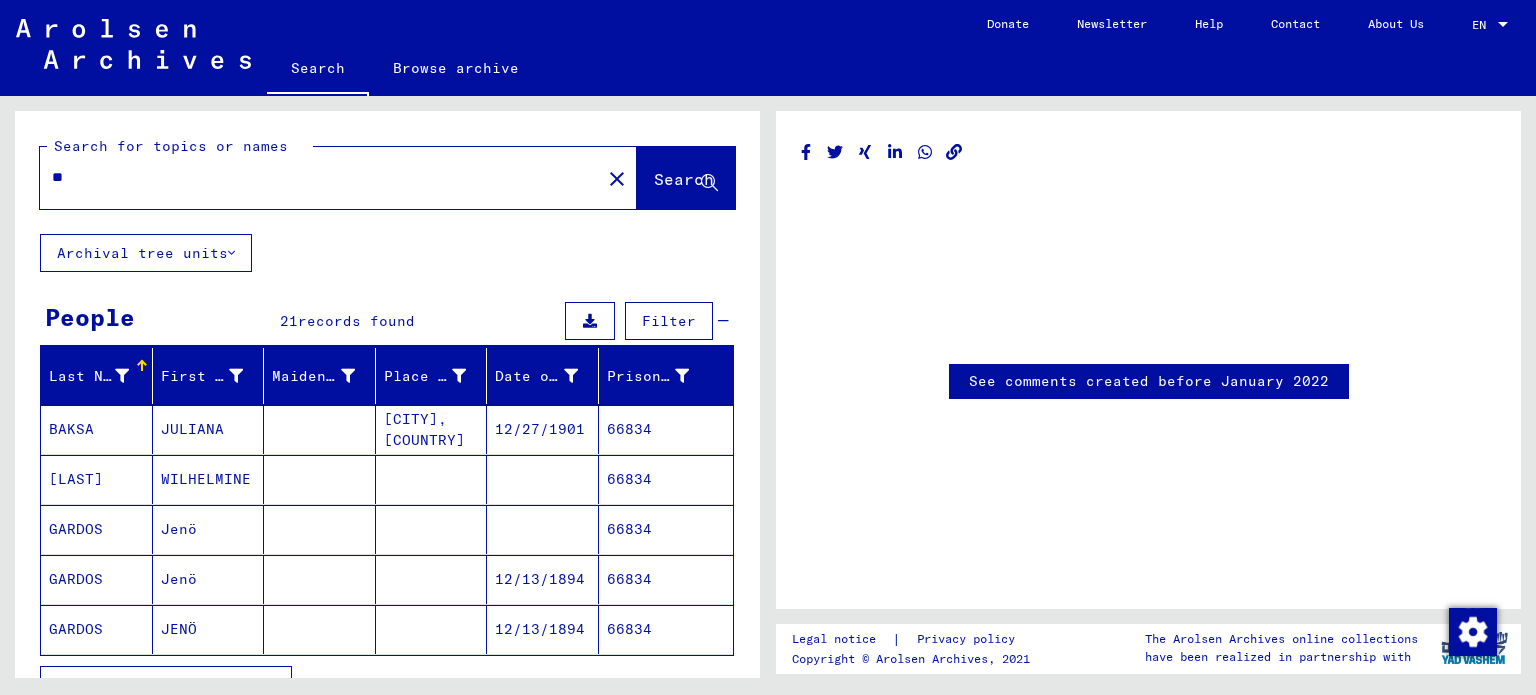 type on "*" 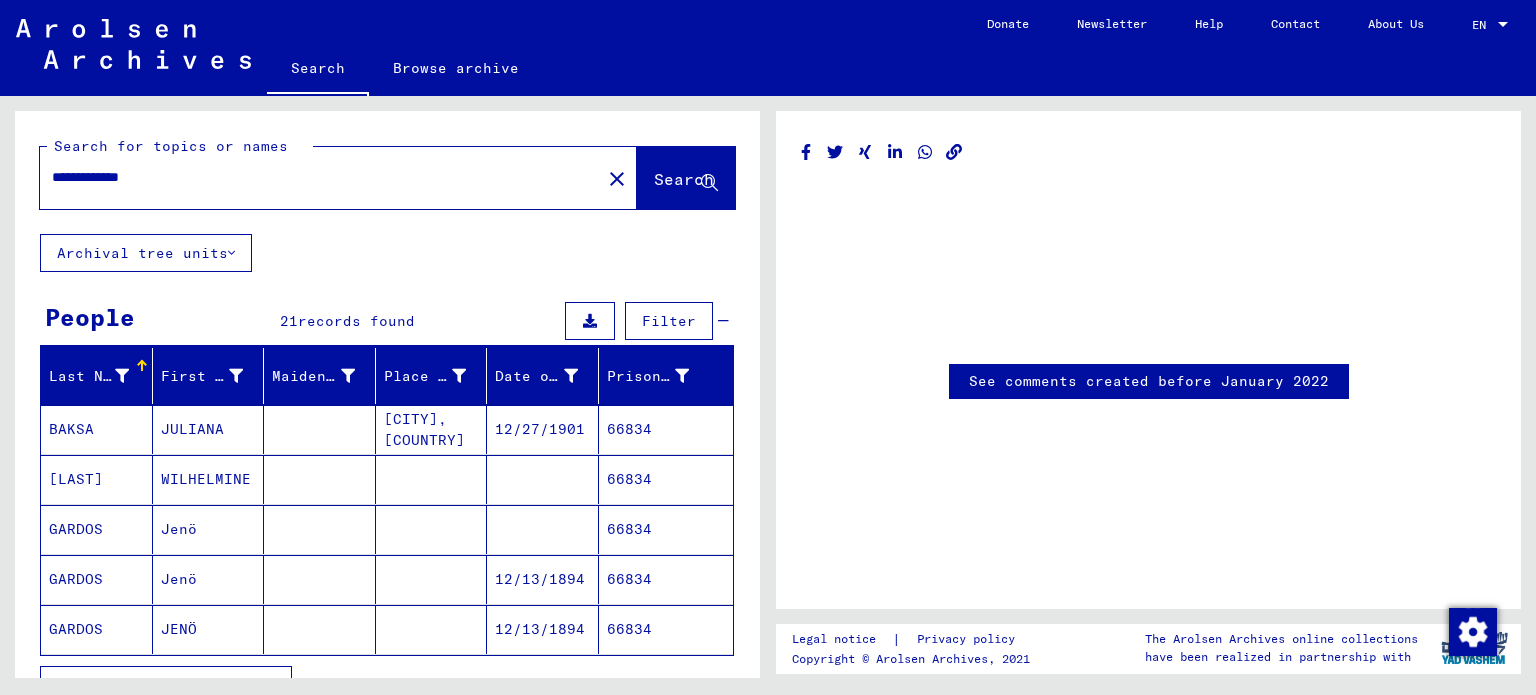 type on "**********" 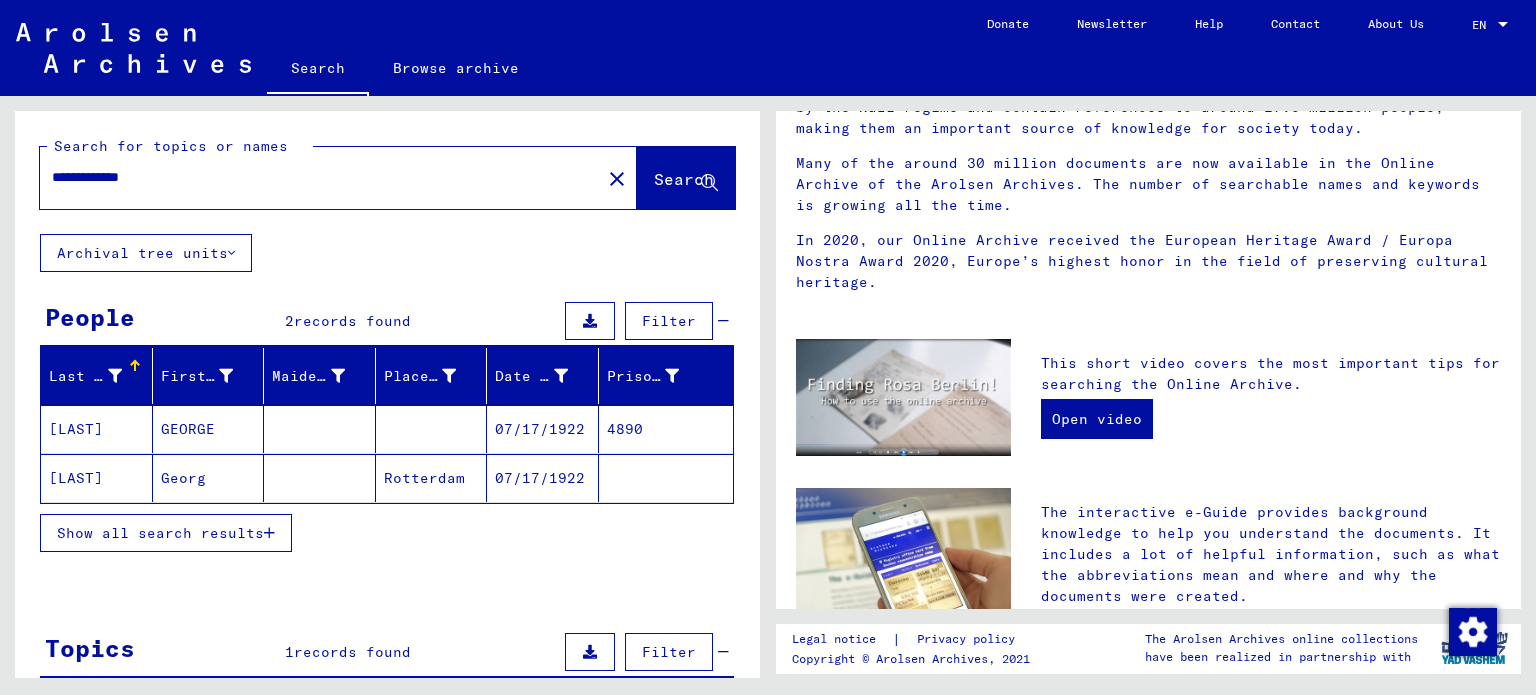 scroll, scrollTop: 265, scrollLeft: 0, axis: vertical 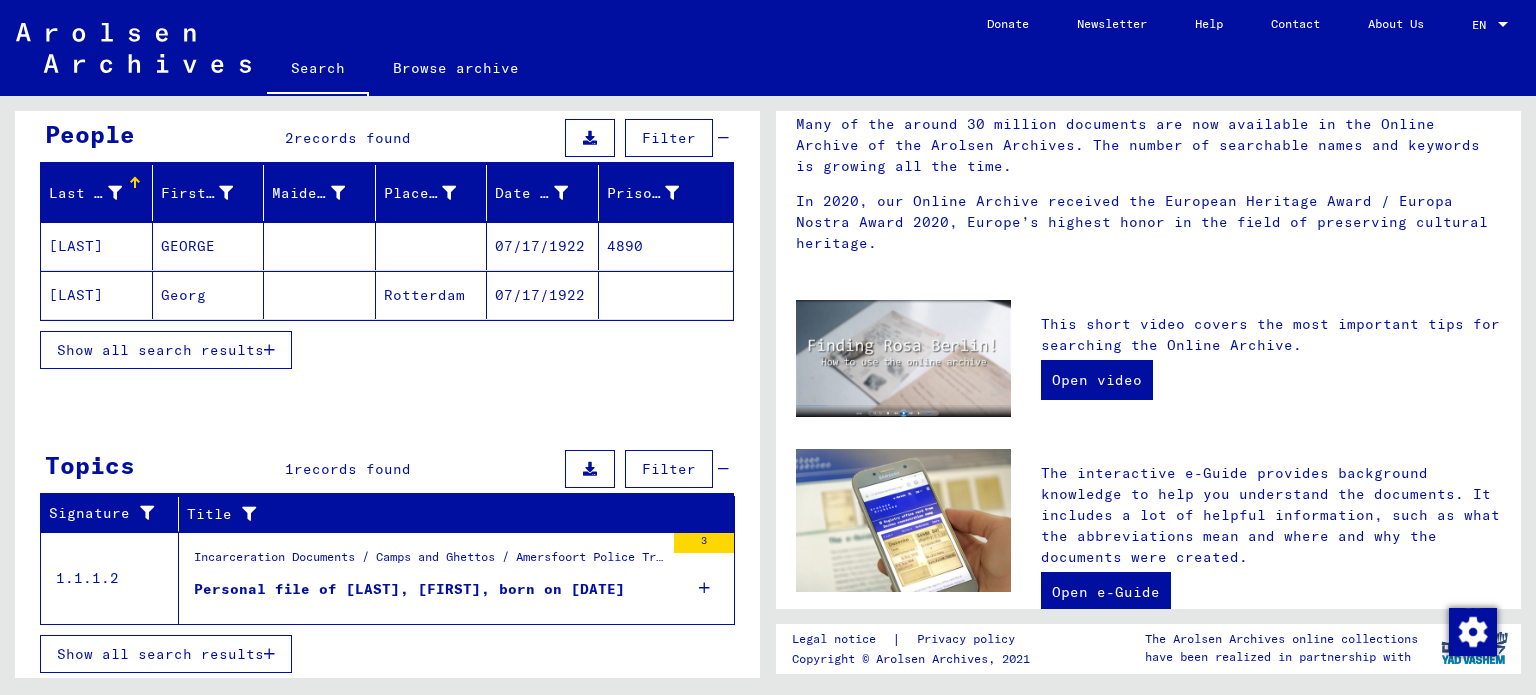 click on "Personal file of [LAST], [FIRST], born on [DATE]" at bounding box center (409, 589) 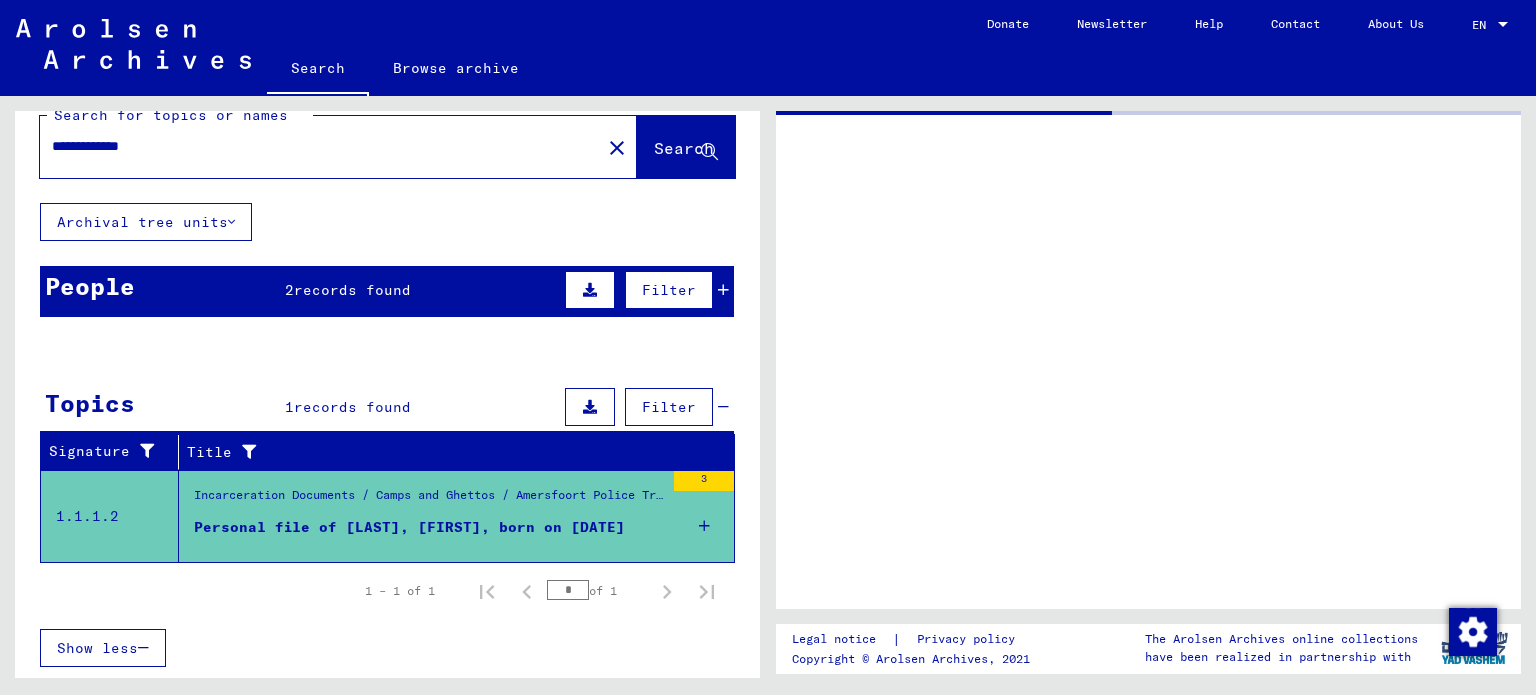 scroll, scrollTop: 26, scrollLeft: 0, axis: vertical 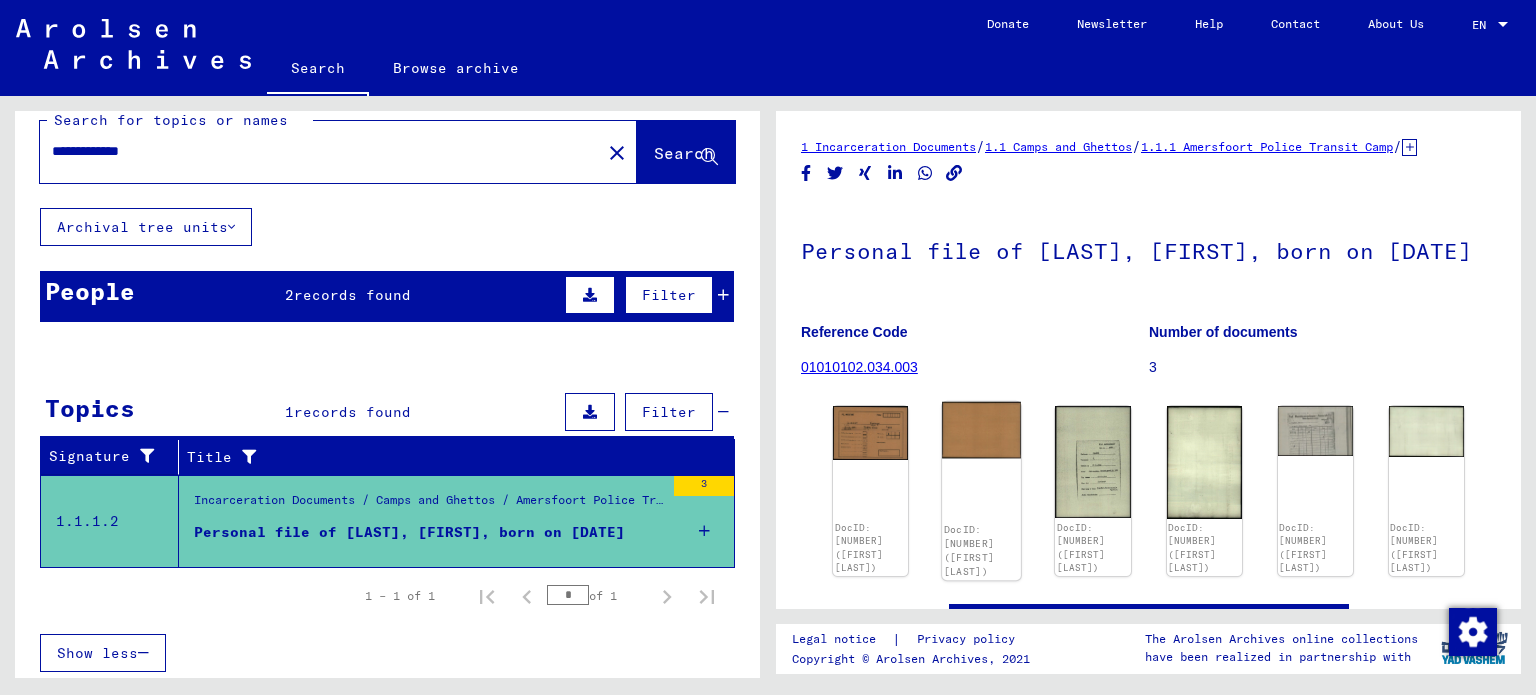 click 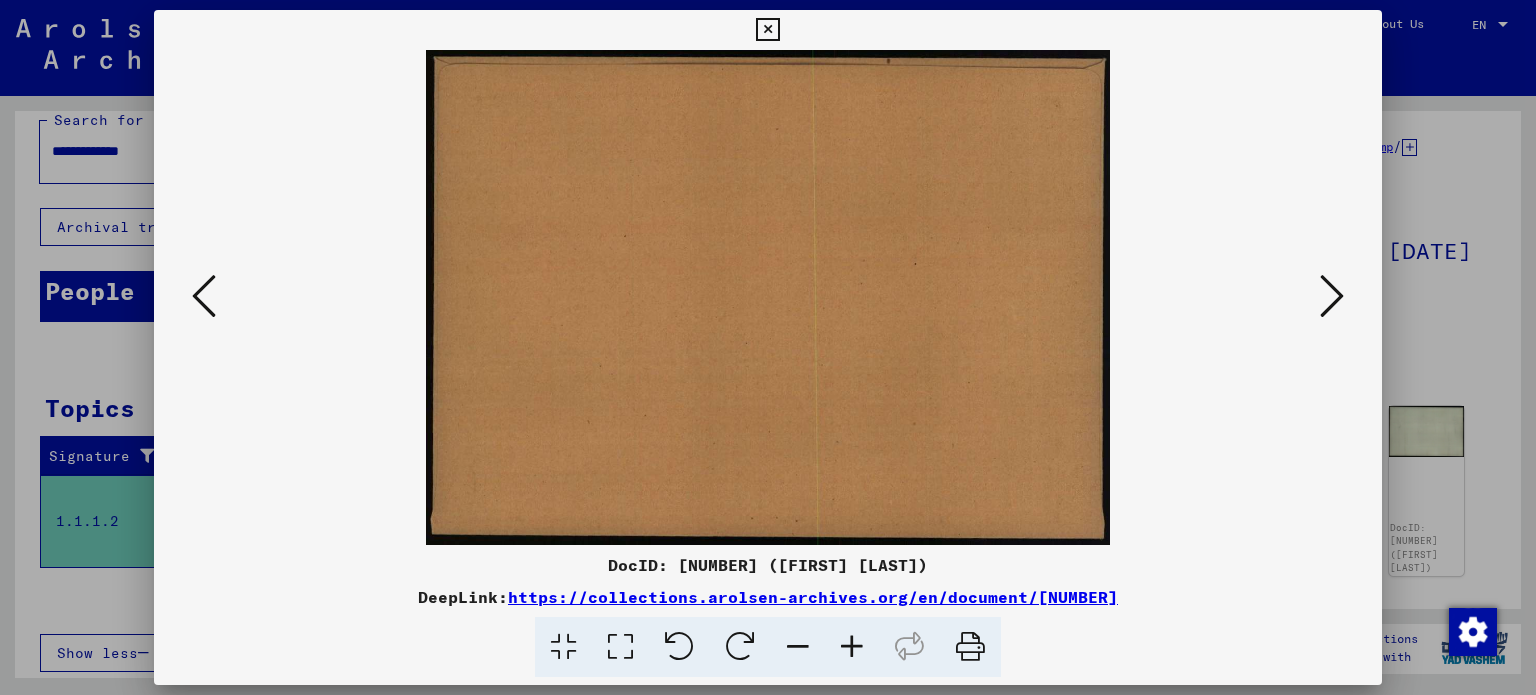 click at bounding box center (1332, 296) 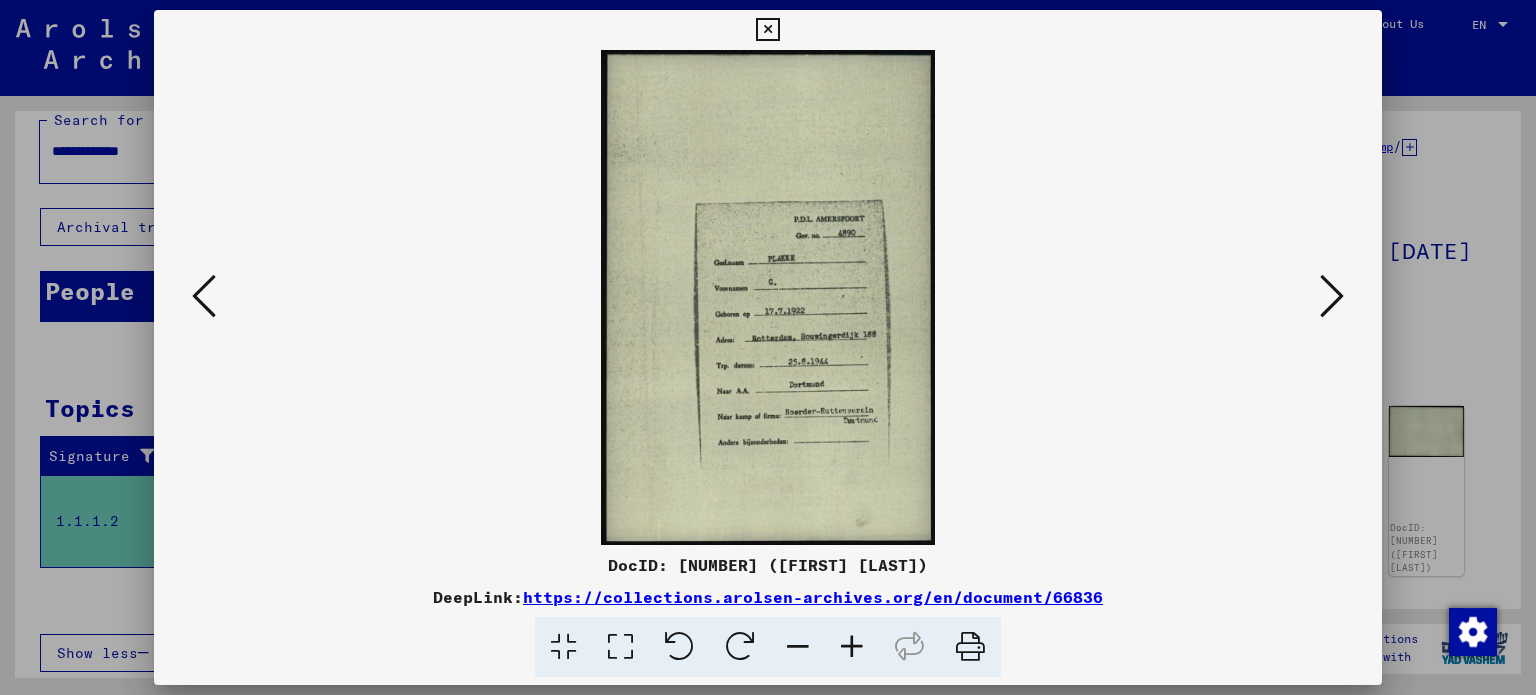 click at bounding box center (1332, 296) 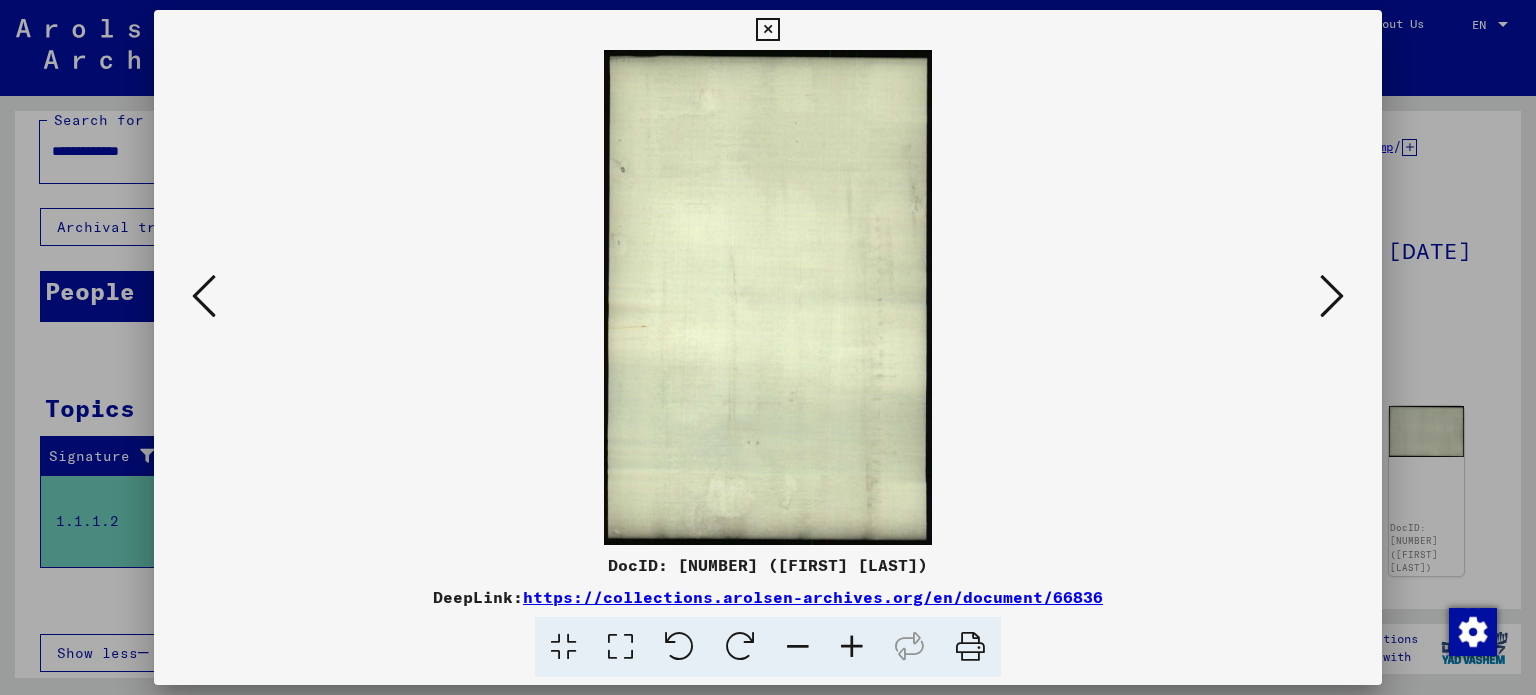 click at bounding box center (1332, 296) 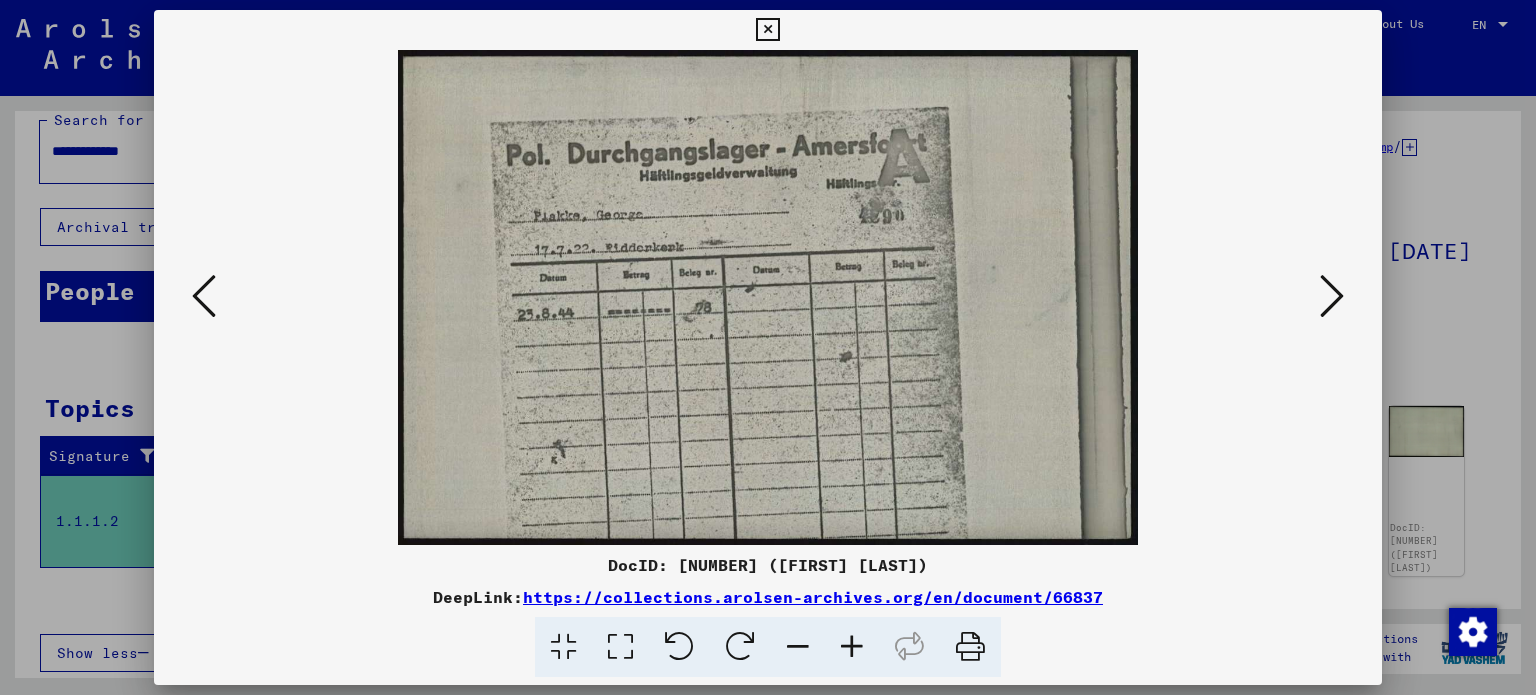 click at bounding box center (1332, 296) 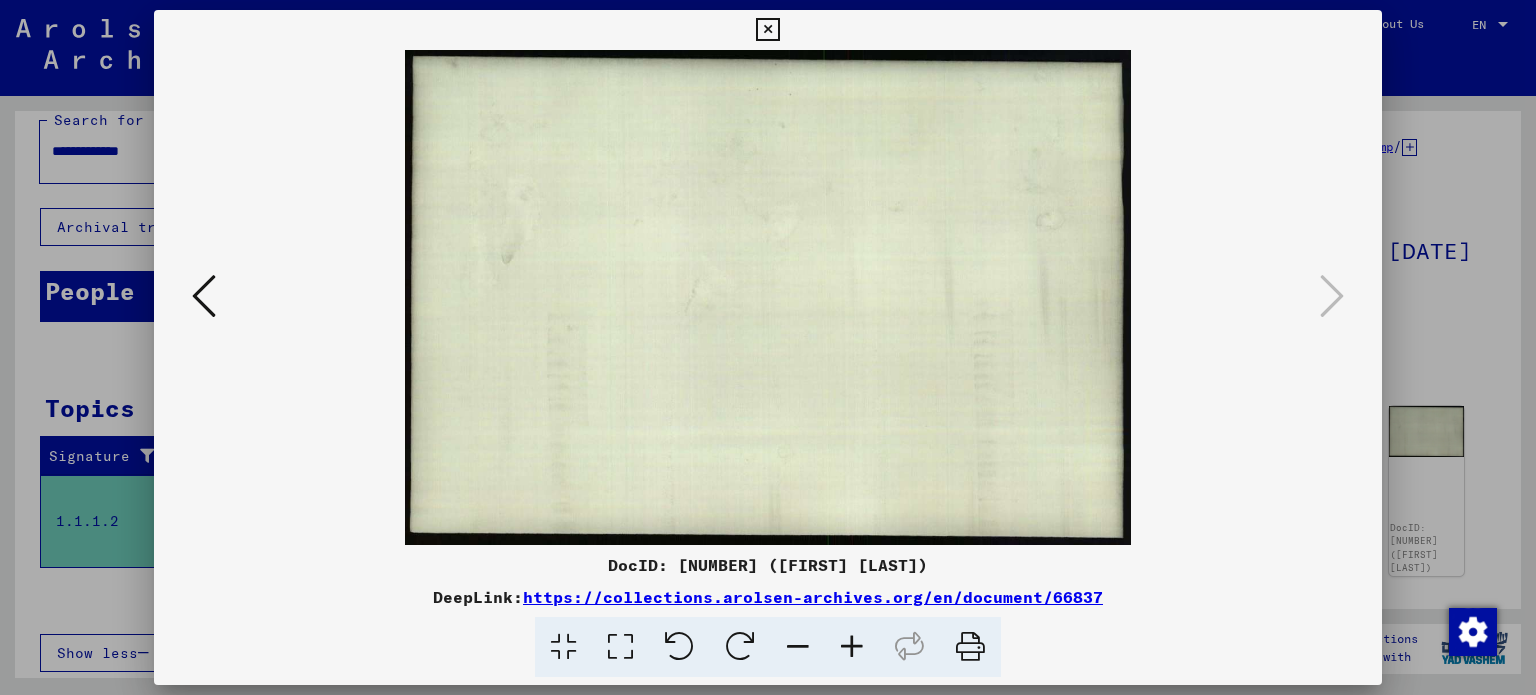 click at bounding box center [204, 296] 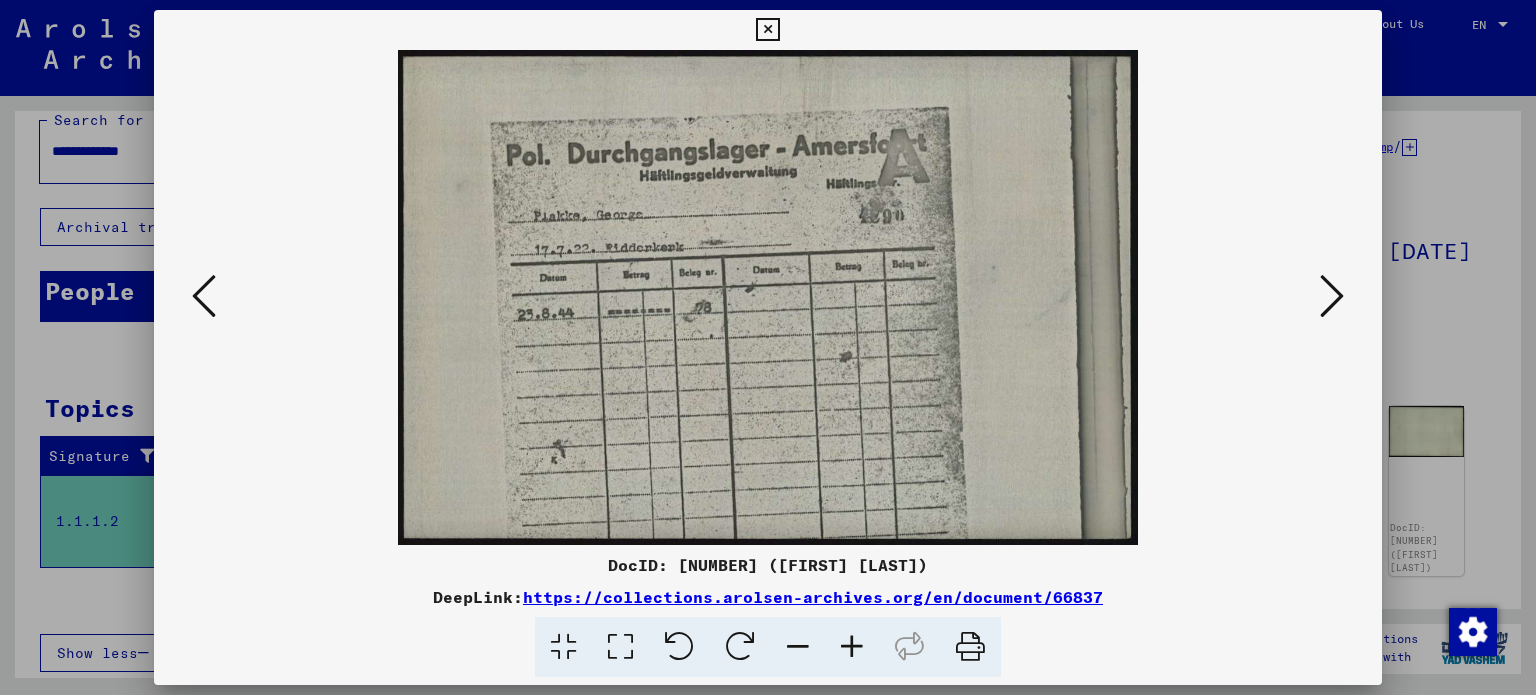 click at bounding box center [204, 296] 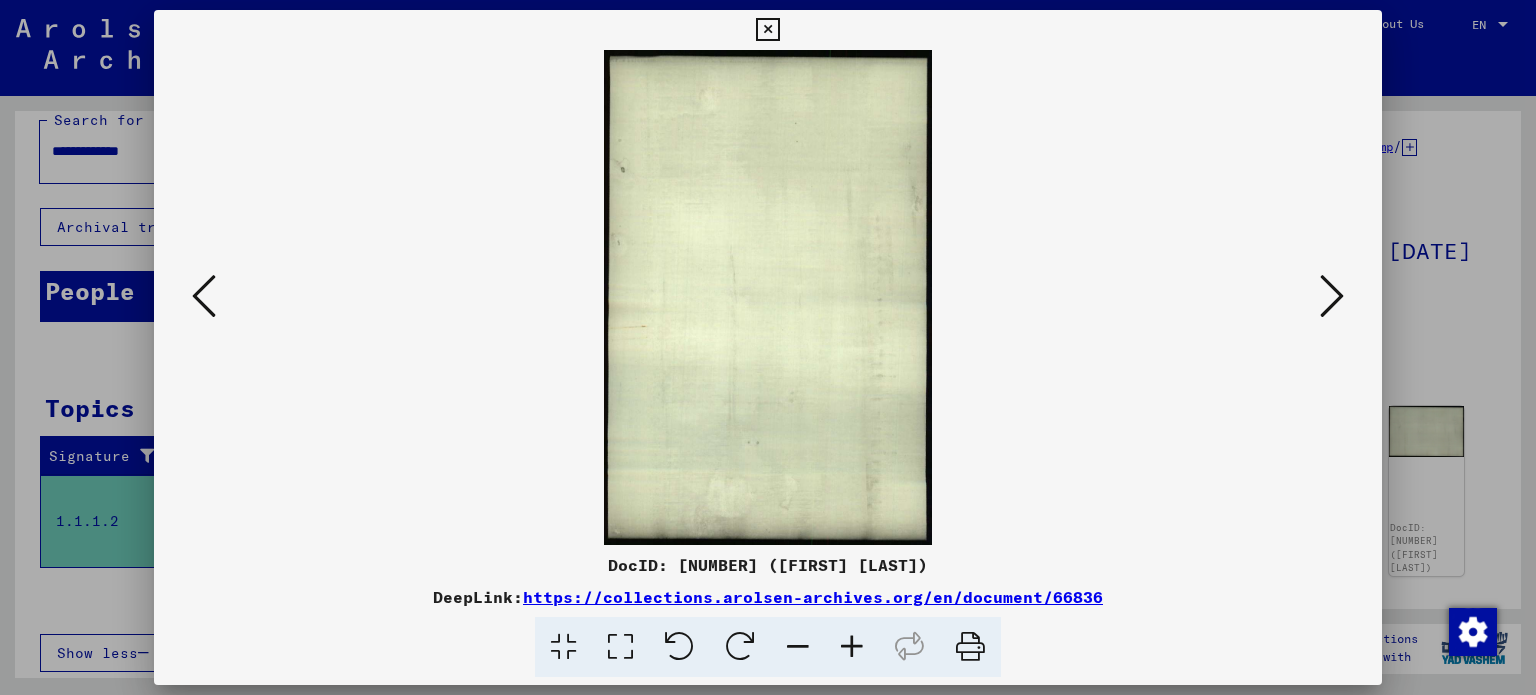 click at bounding box center [204, 296] 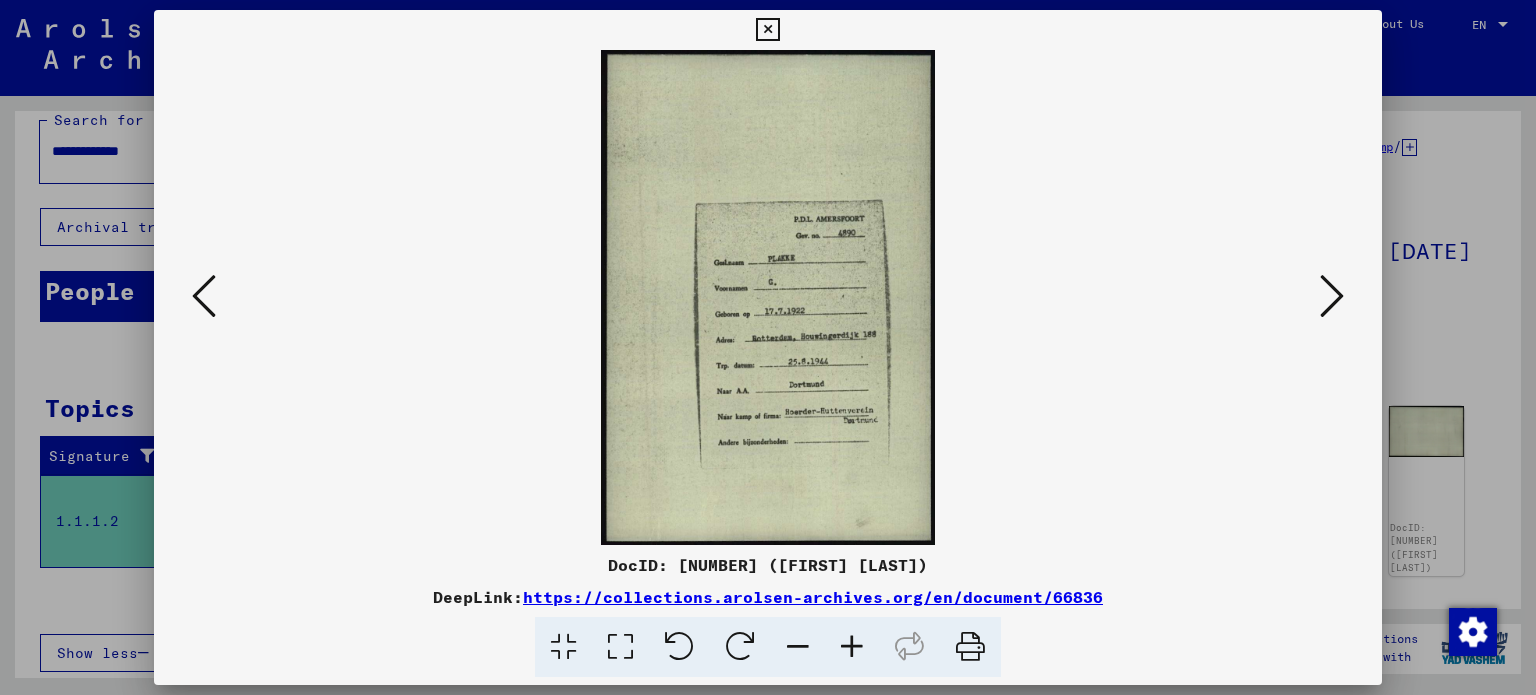 click at bounding box center [204, 296] 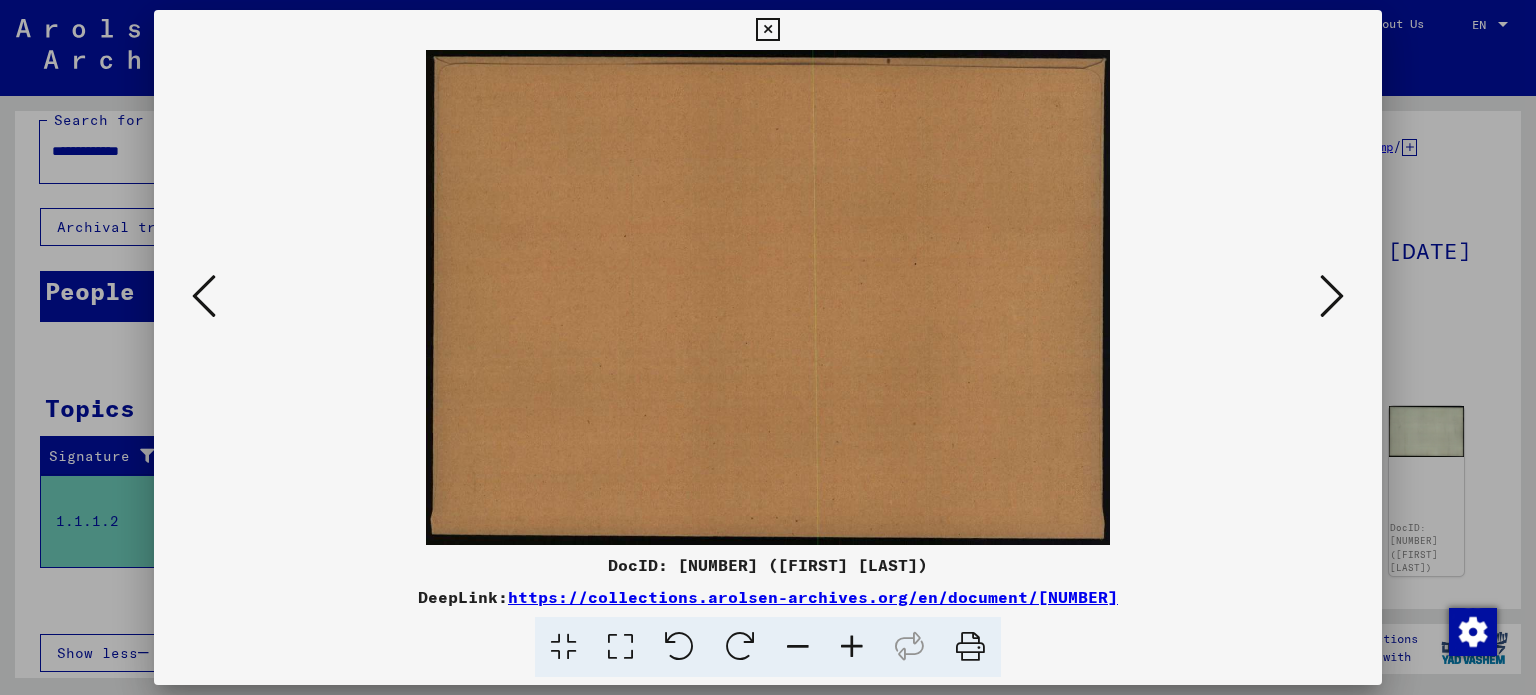 click at bounding box center [204, 296] 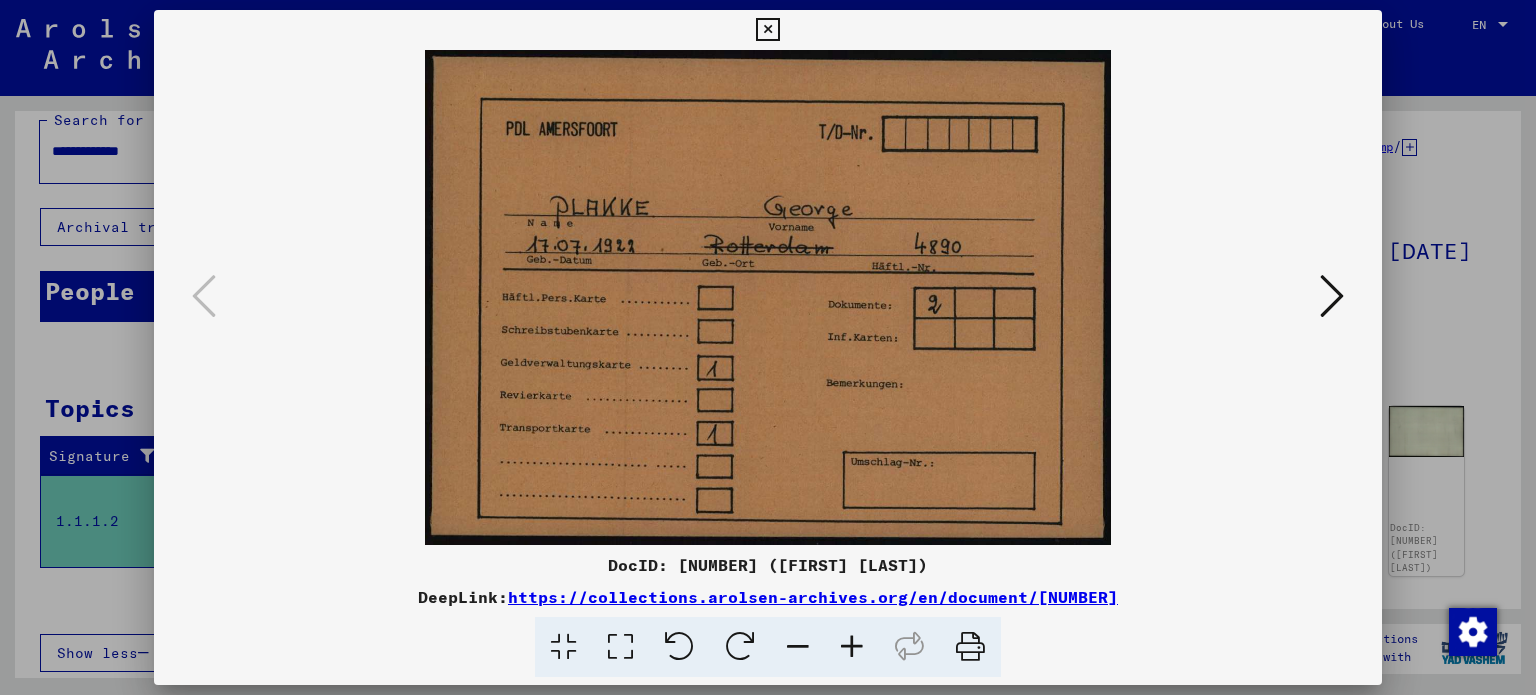 click at bounding box center [767, 30] 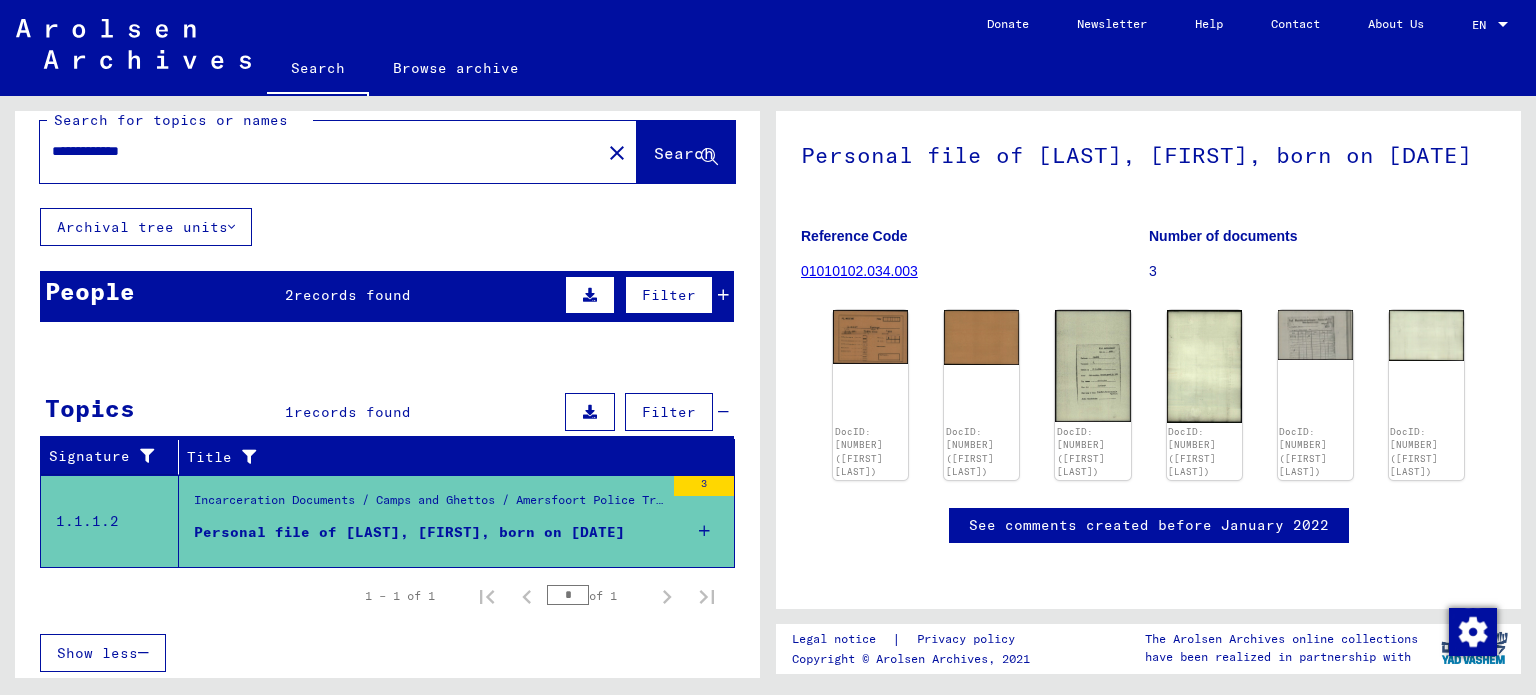 scroll, scrollTop: 0, scrollLeft: 0, axis: both 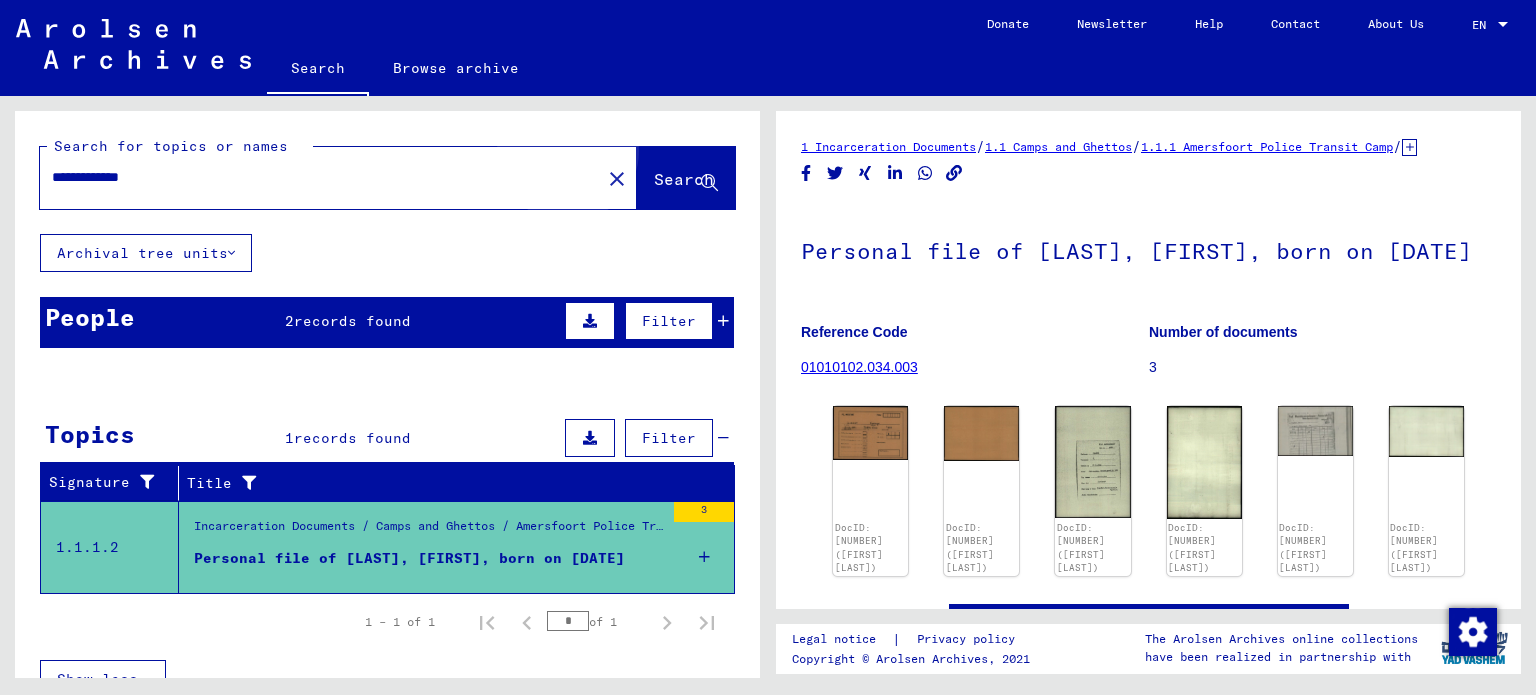 click on "Search" 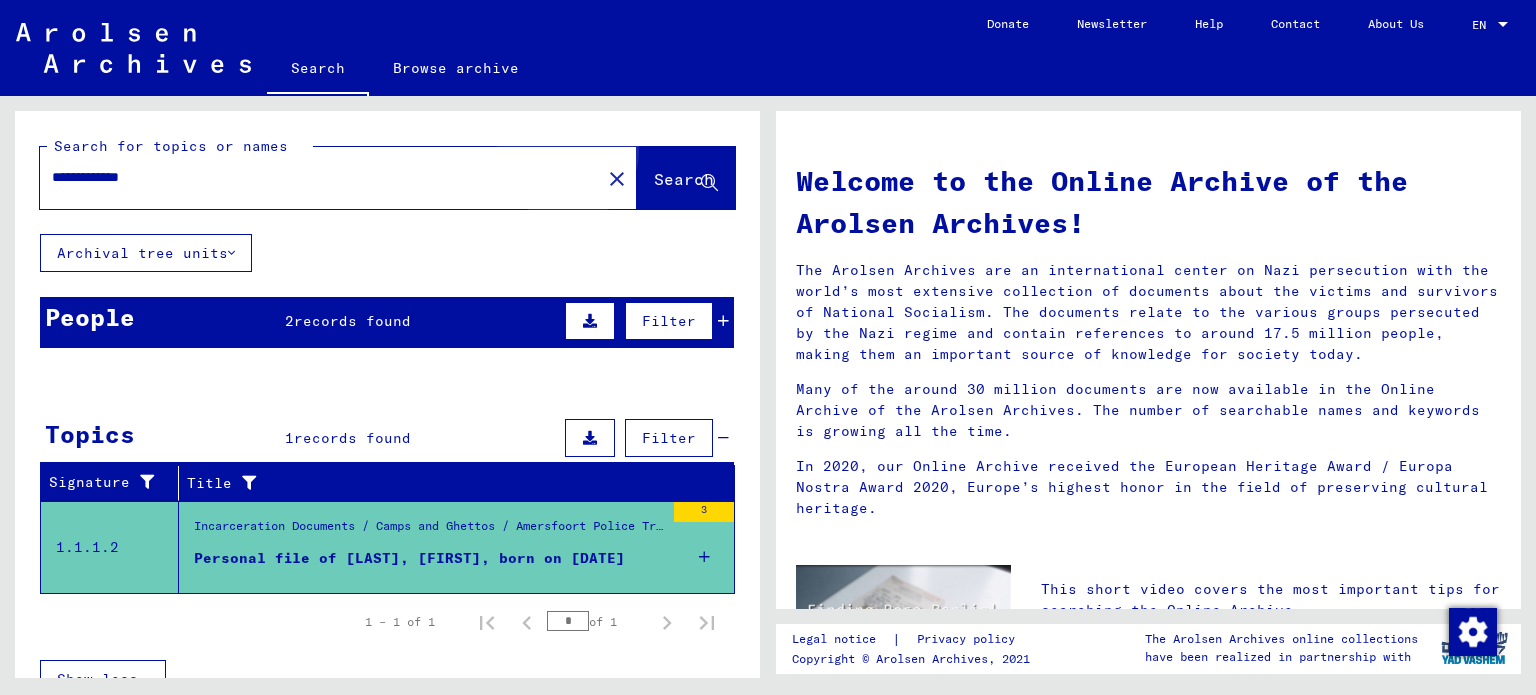 click on "Search" 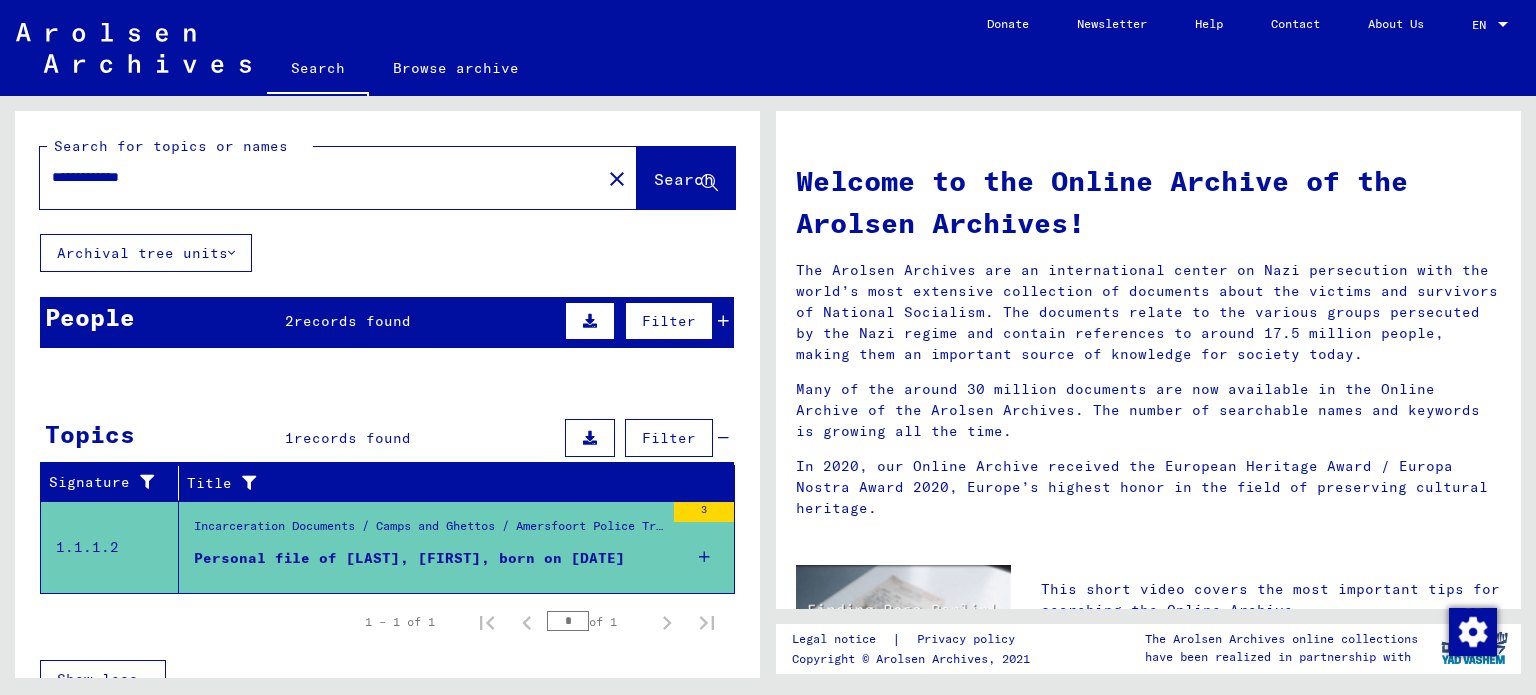 click on "records found" at bounding box center [352, 321] 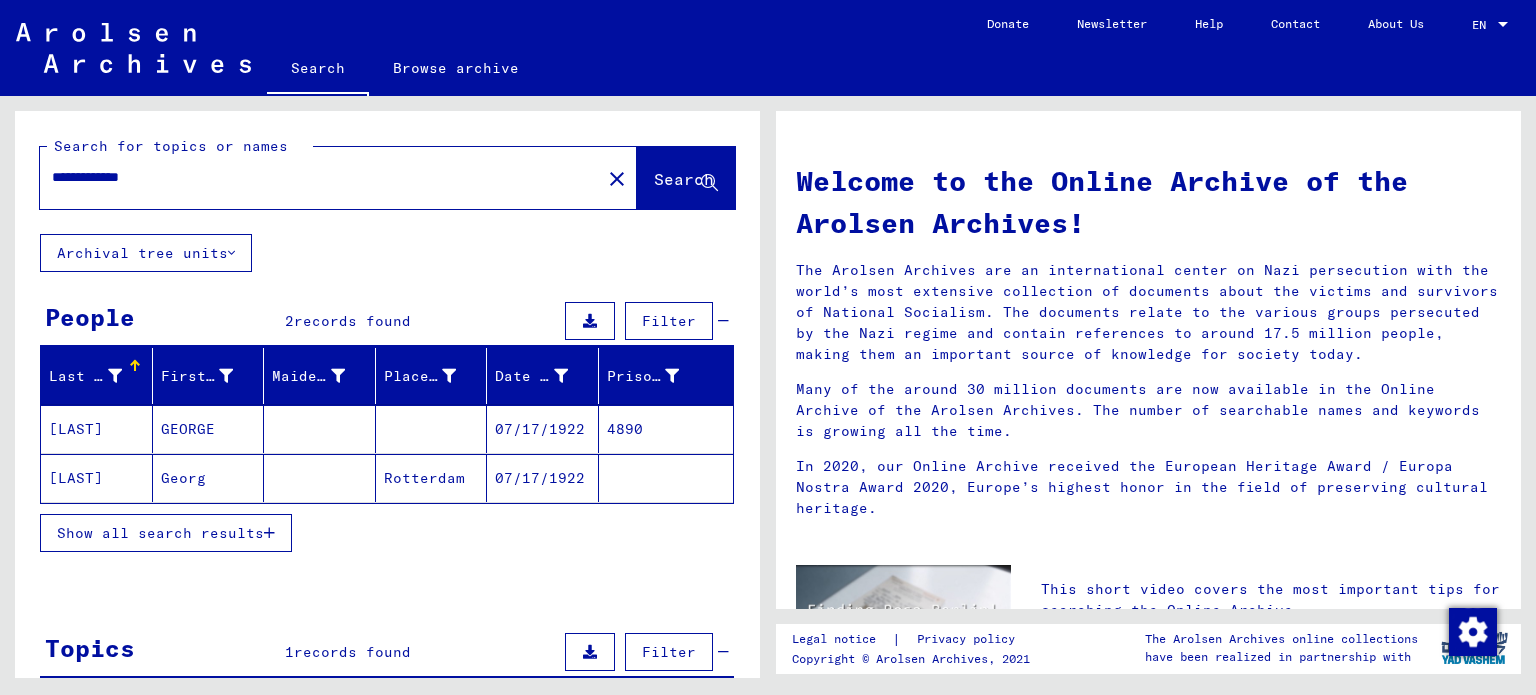 click on "4890" at bounding box center [666, 478] 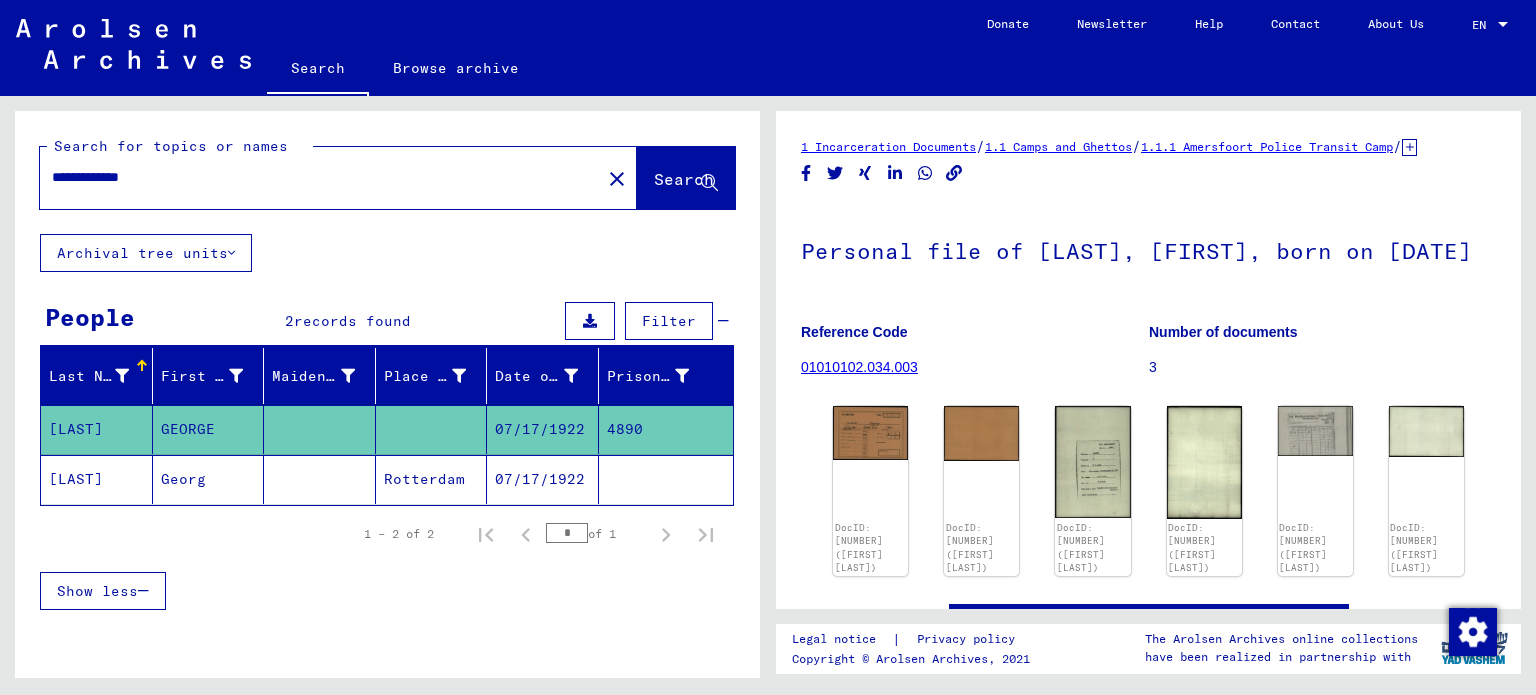 scroll, scrollTop: 0, scrollLeft: 0, axis: both 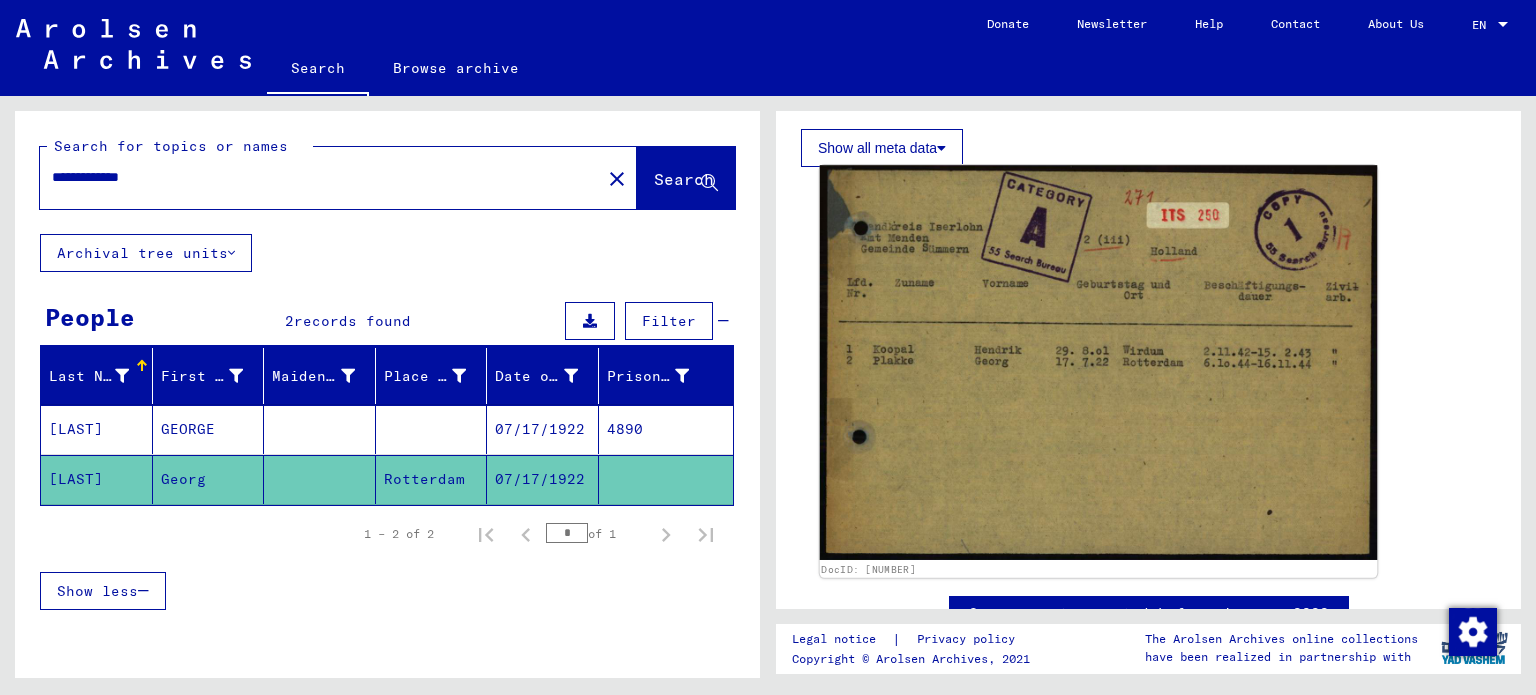 click 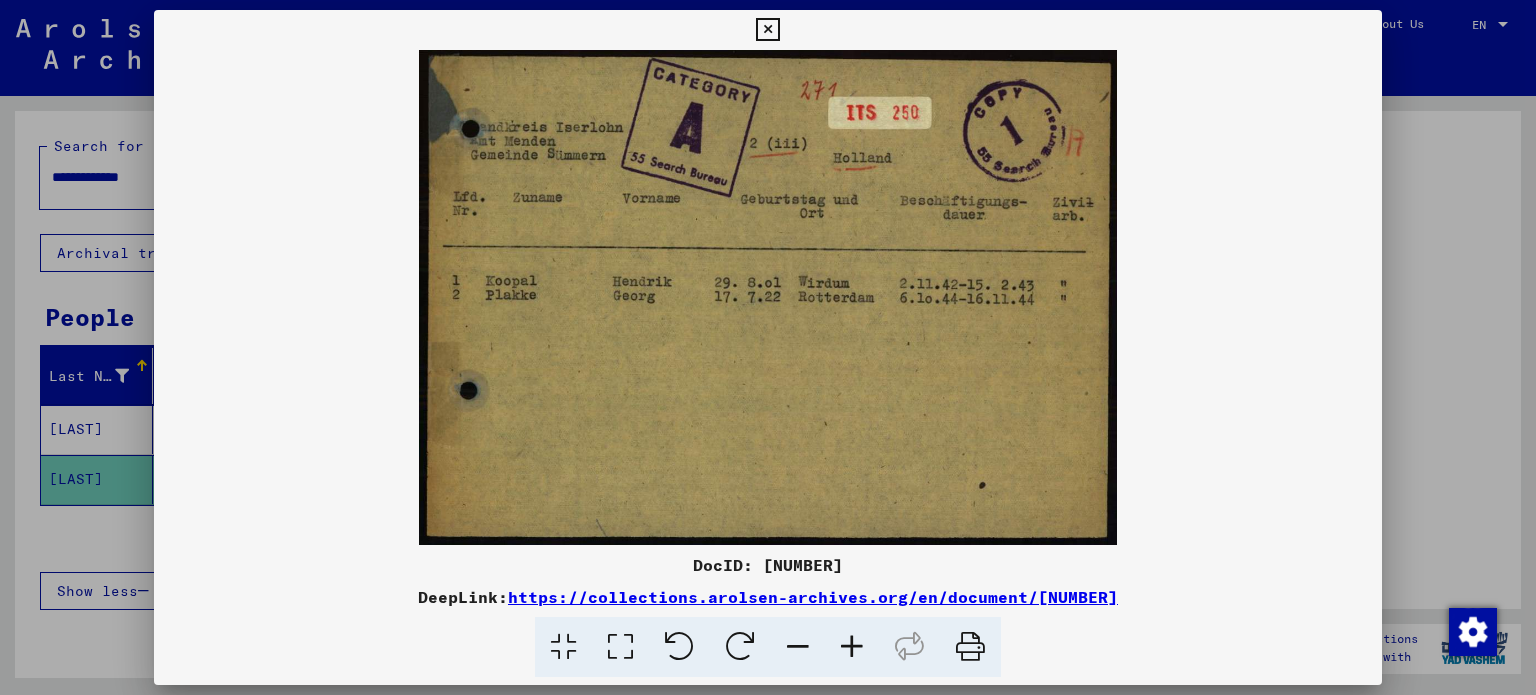 click at bounding box center (740, 647) 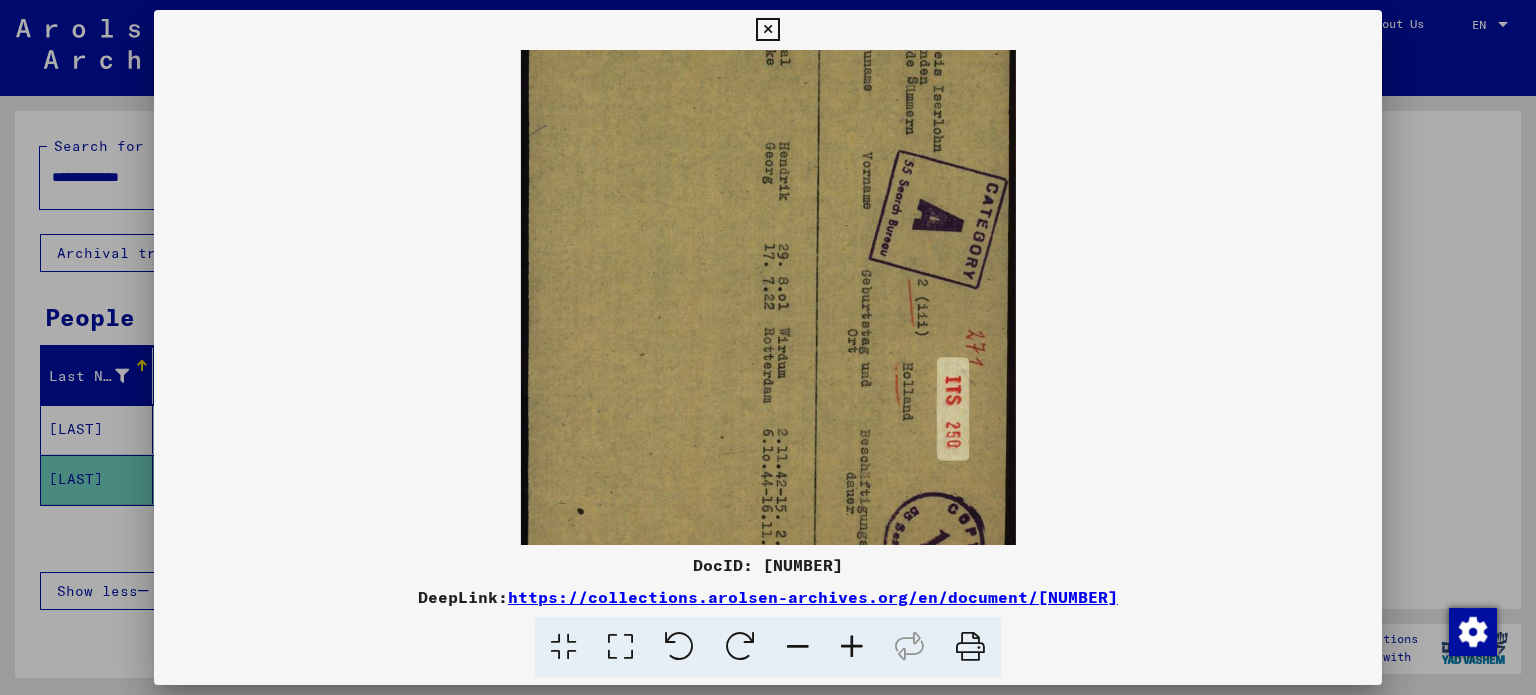 click at bounding box center (740, 647) 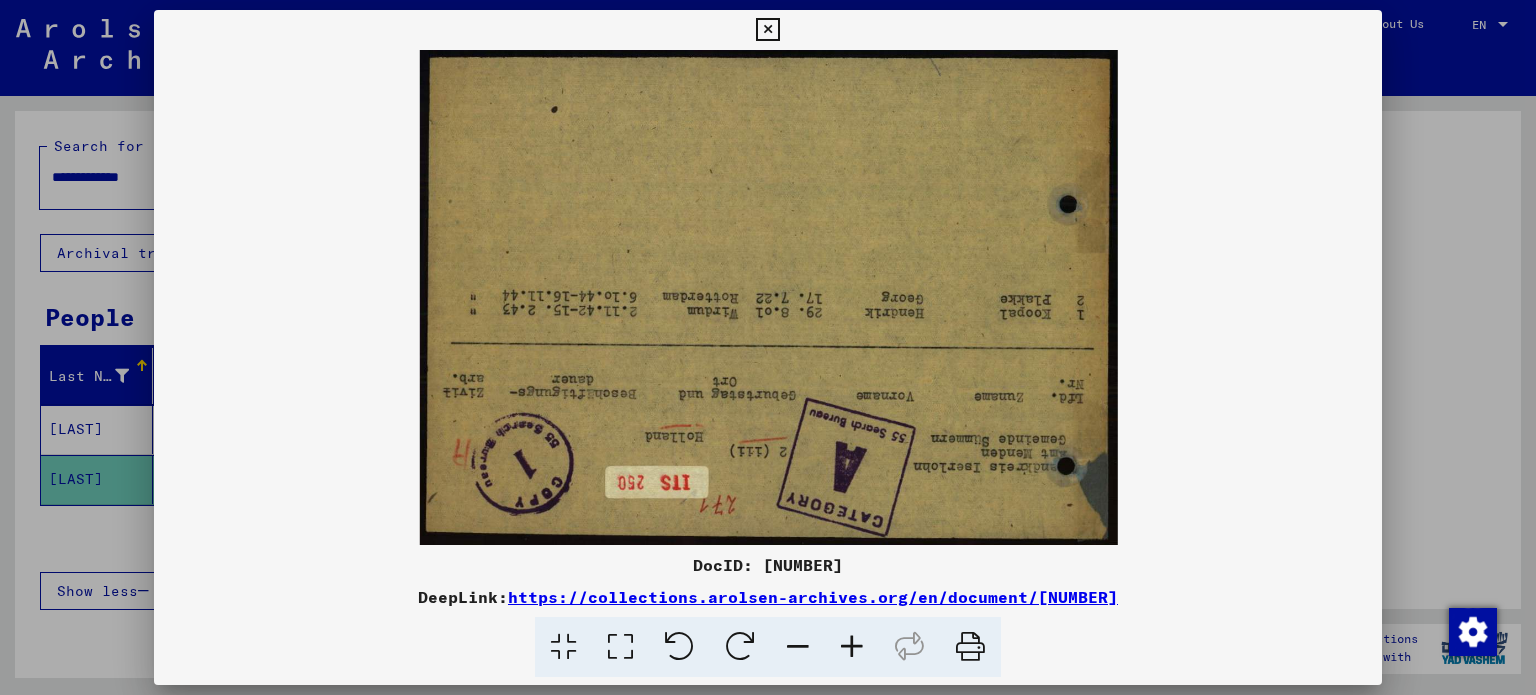 click at bounding box center [740, 647] 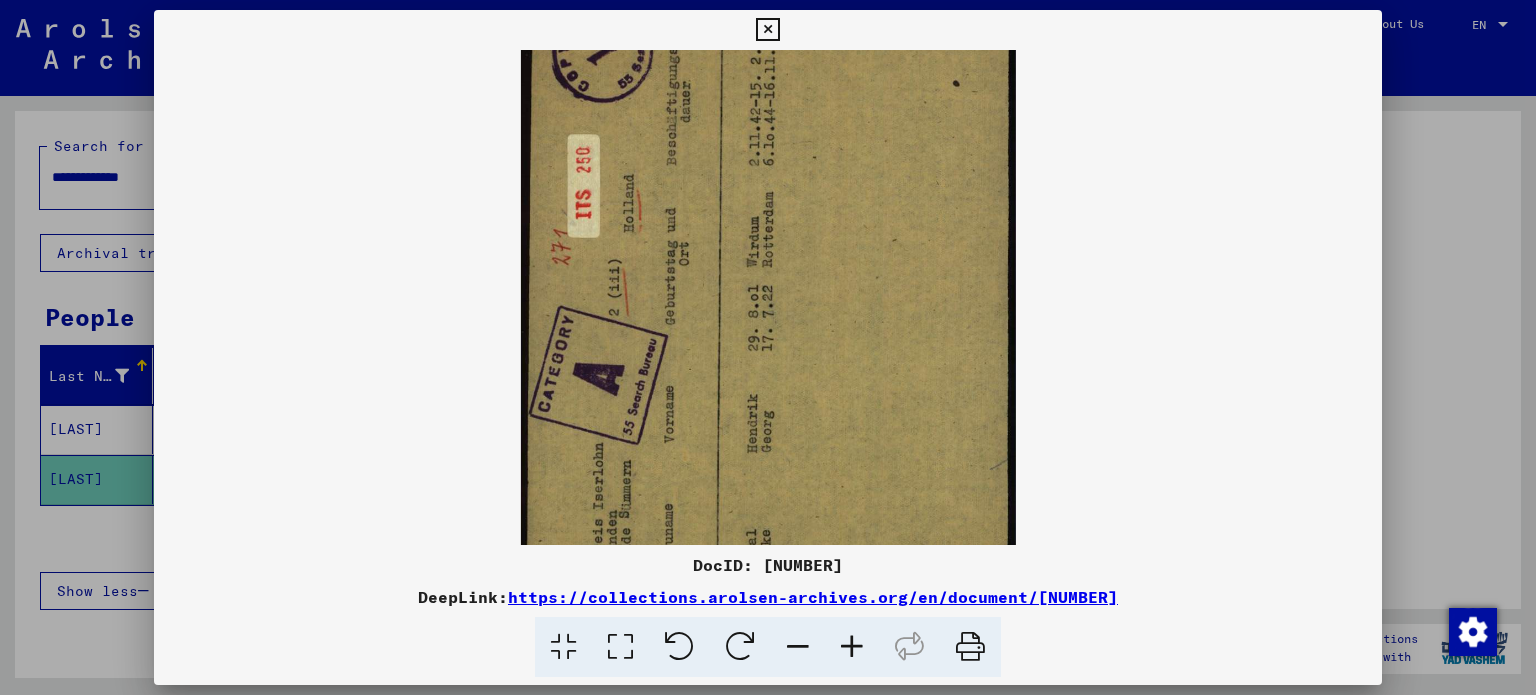 click at bounding box center (740, 647) 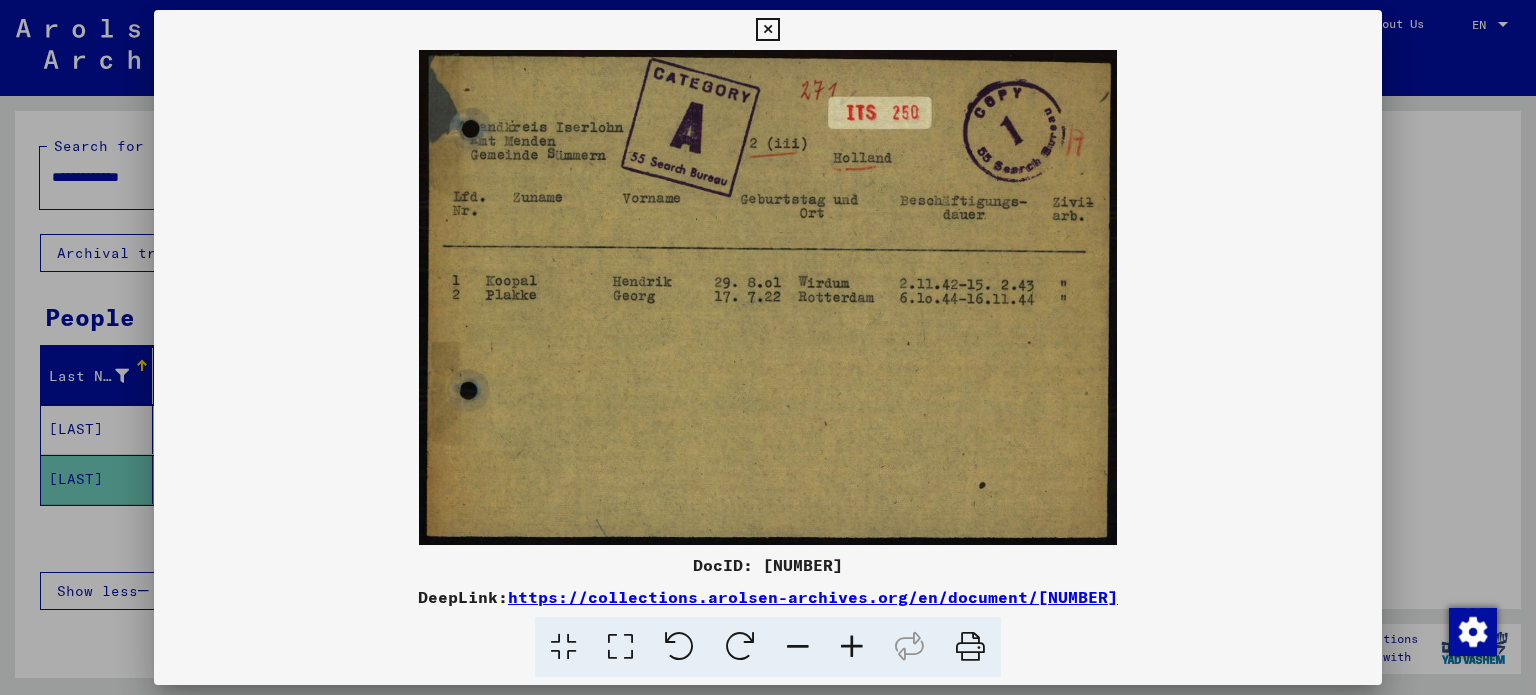click on "https://collections.arolsen-archives.org/en/document/[NUMBER]" at bounding box center [813, 597] 